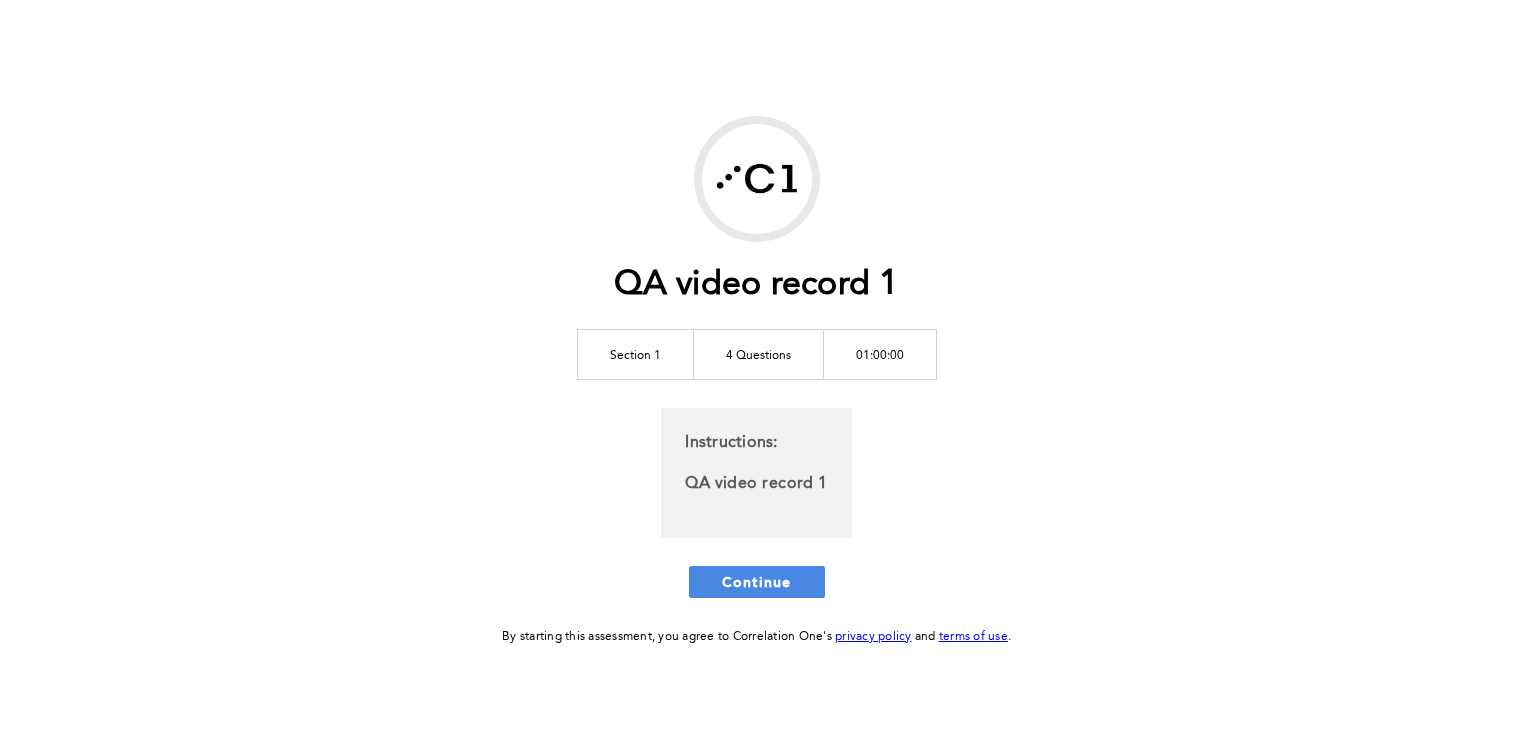 scroll, scrollTop: 0, scrollLeft: 0, axis: both 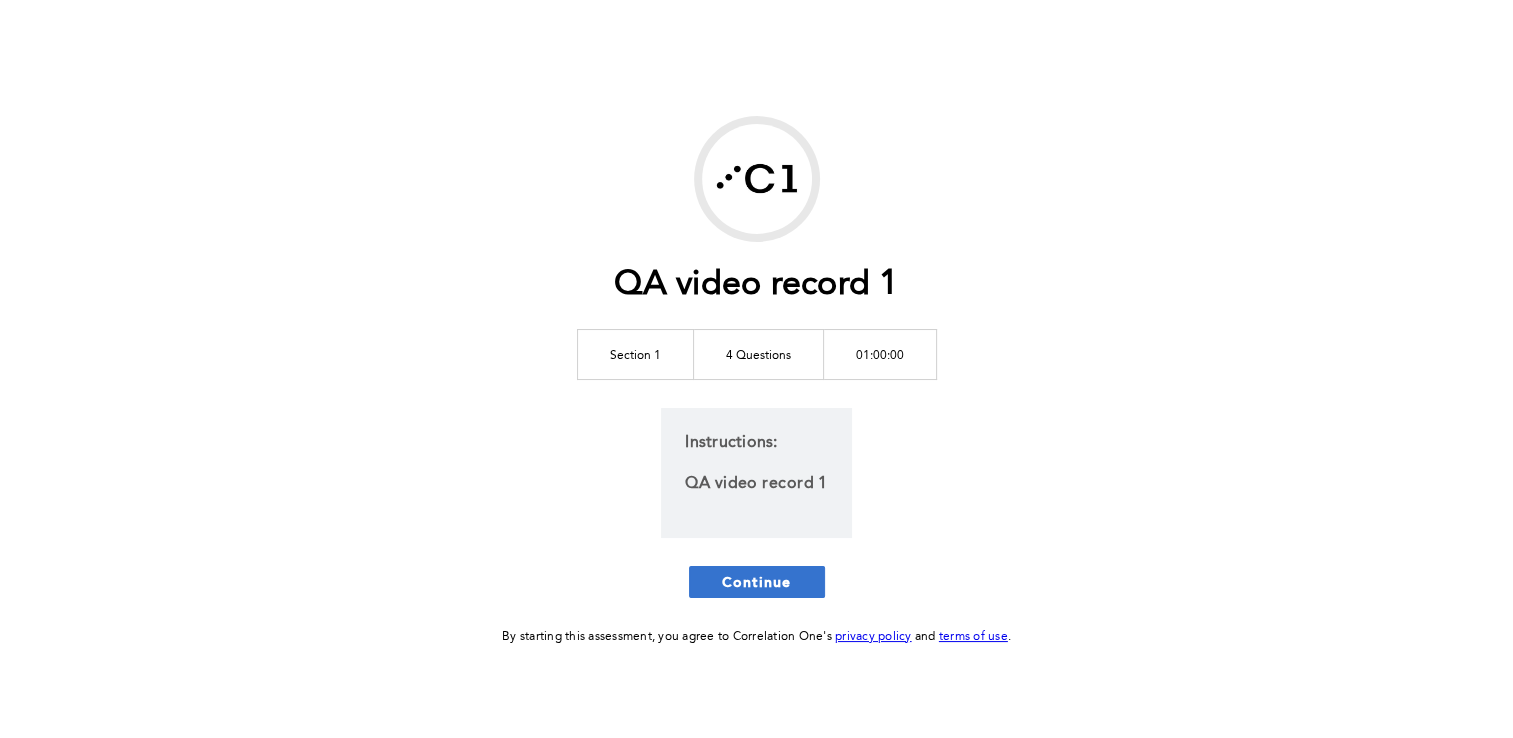 click on "Continue" at bounding box center (757, 581) 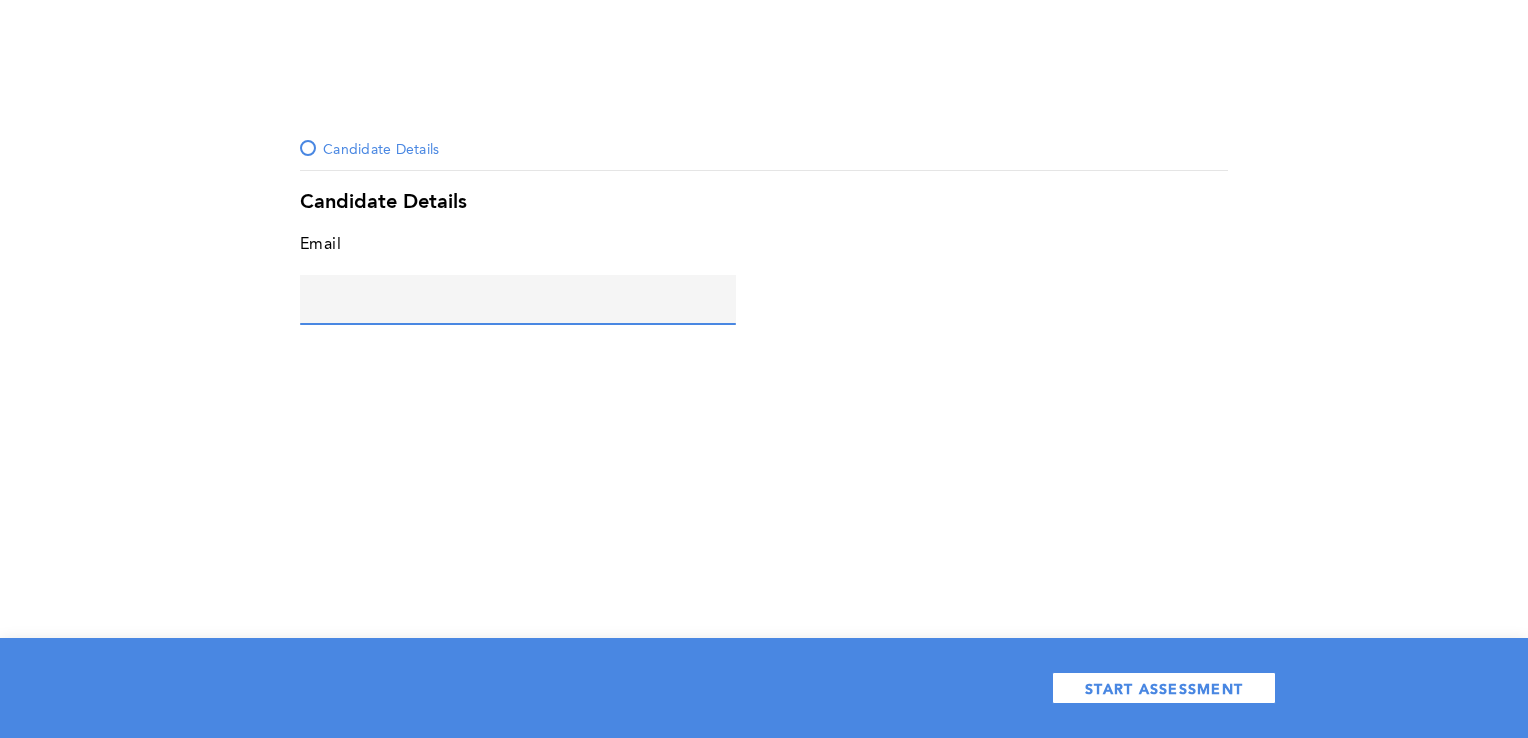 click 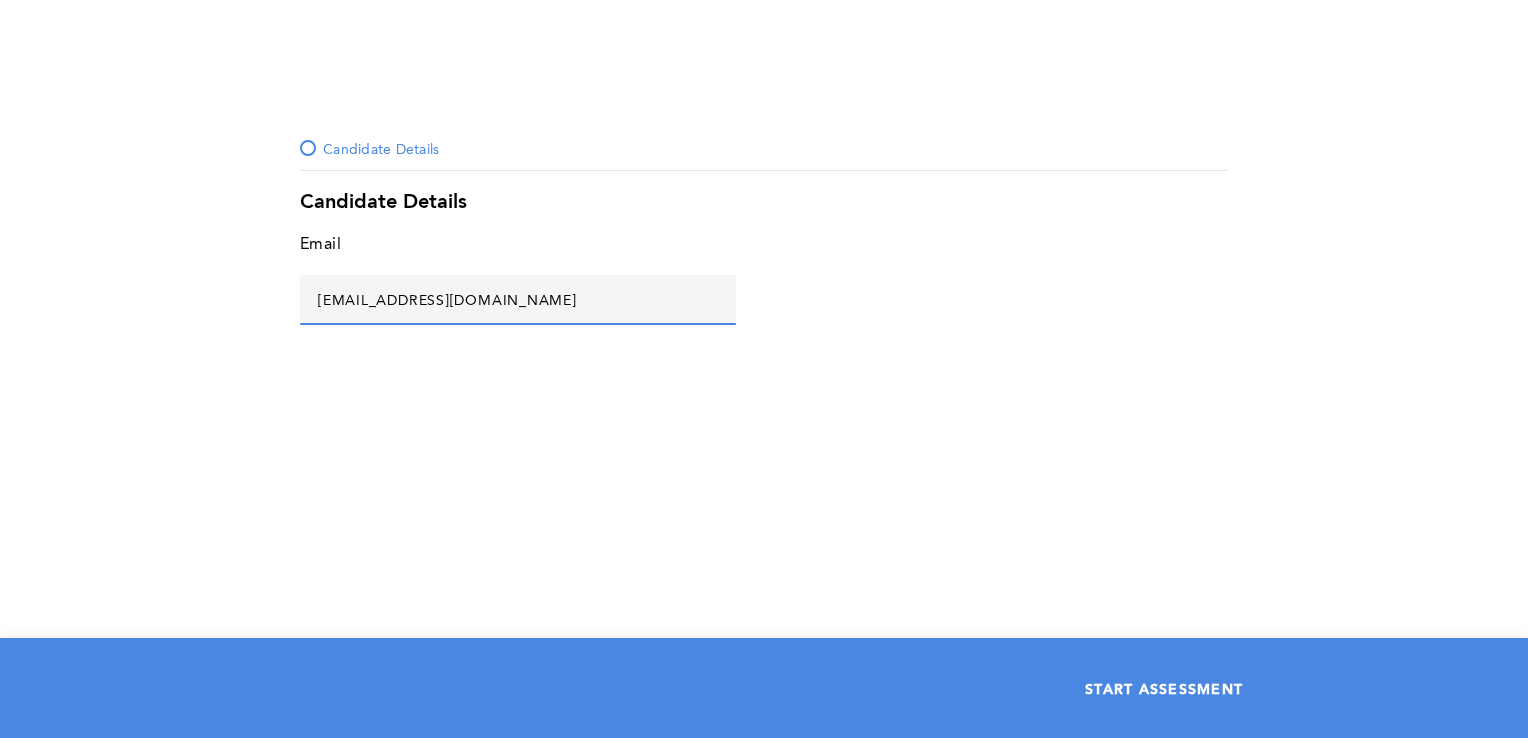 type on "[EMAIL_ADDRESS][DOMAIN_NAME]" 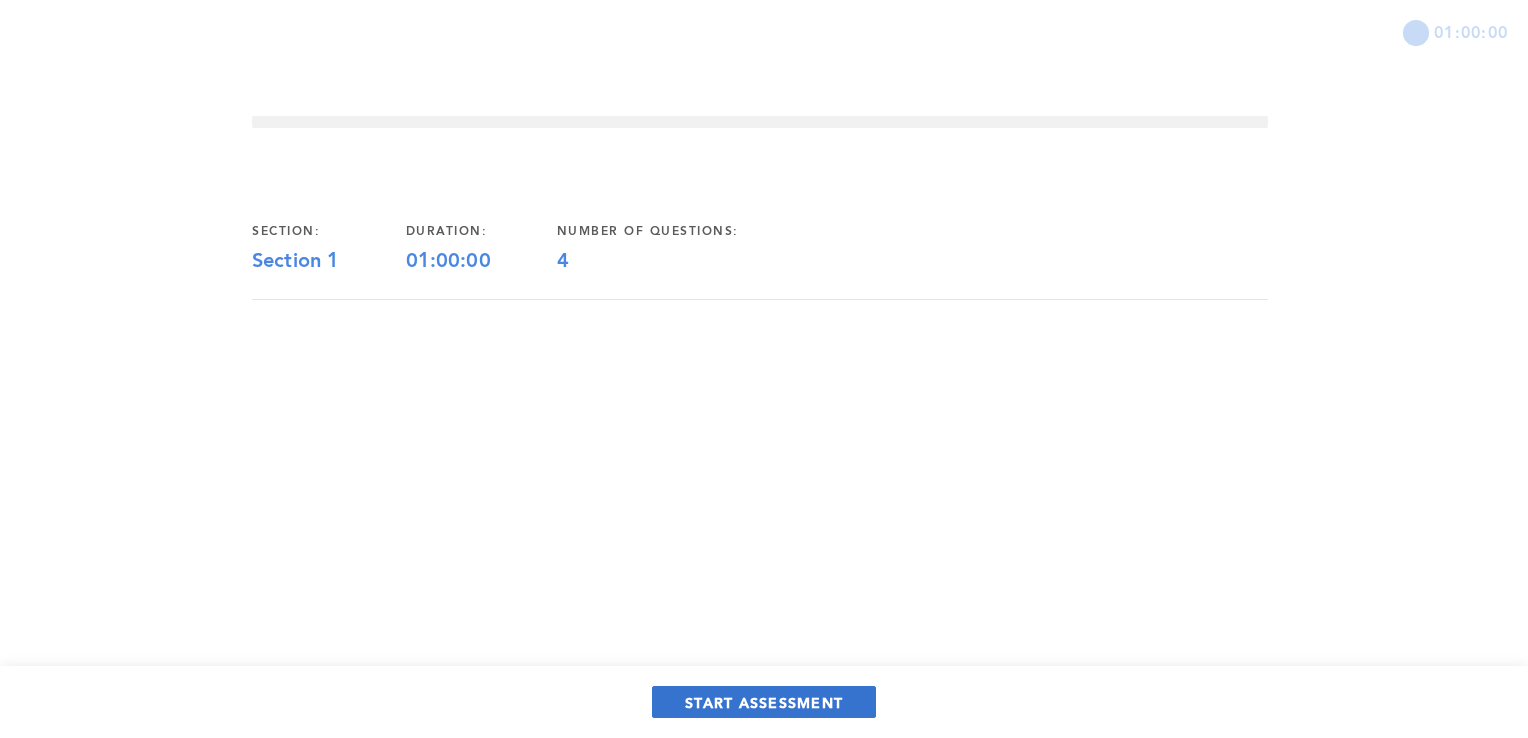 click on "START ASSESSMENT" at bounding box center [764, 702] 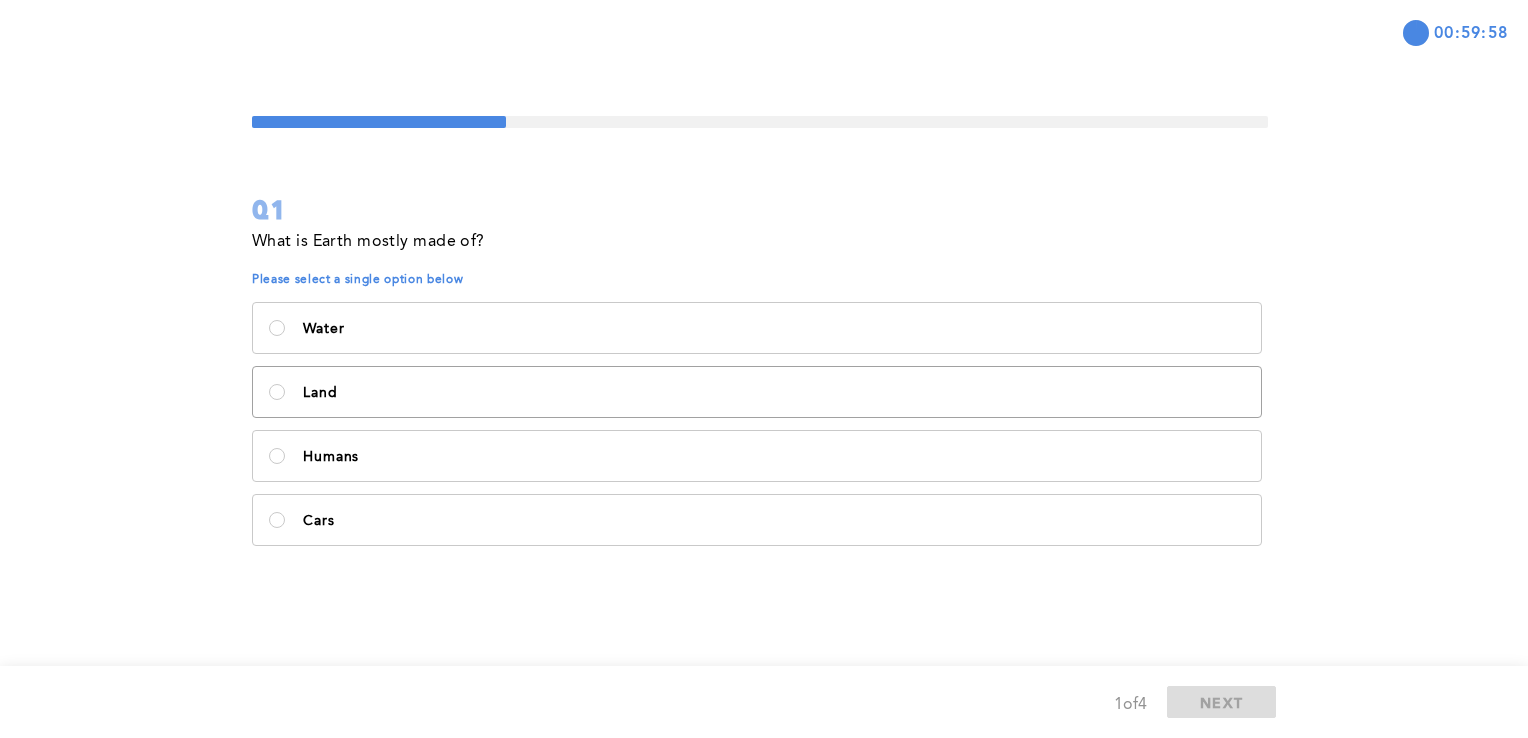 click on "Land" at bounding box center [757, 392] 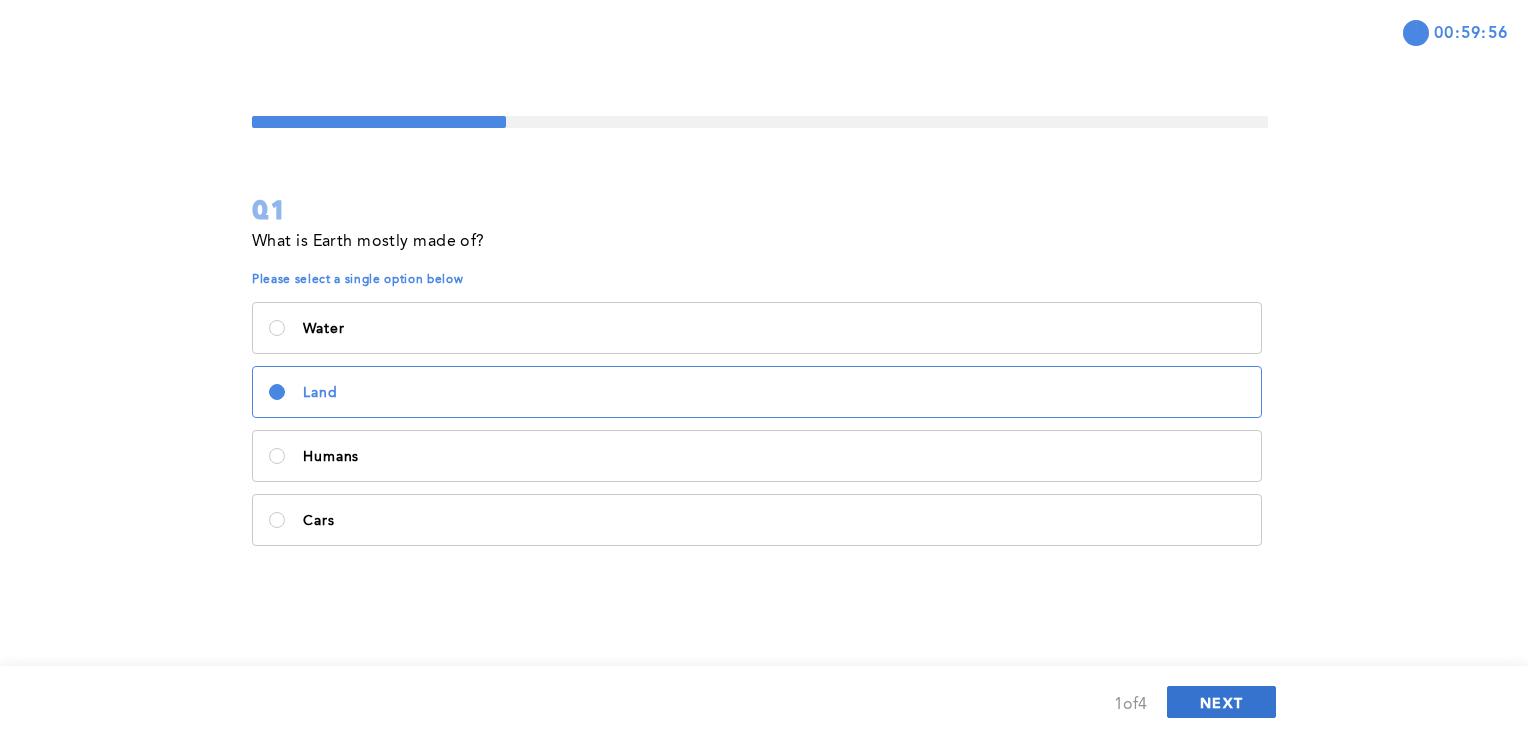 click on "NEXT" at bounding box center [1221, 702] 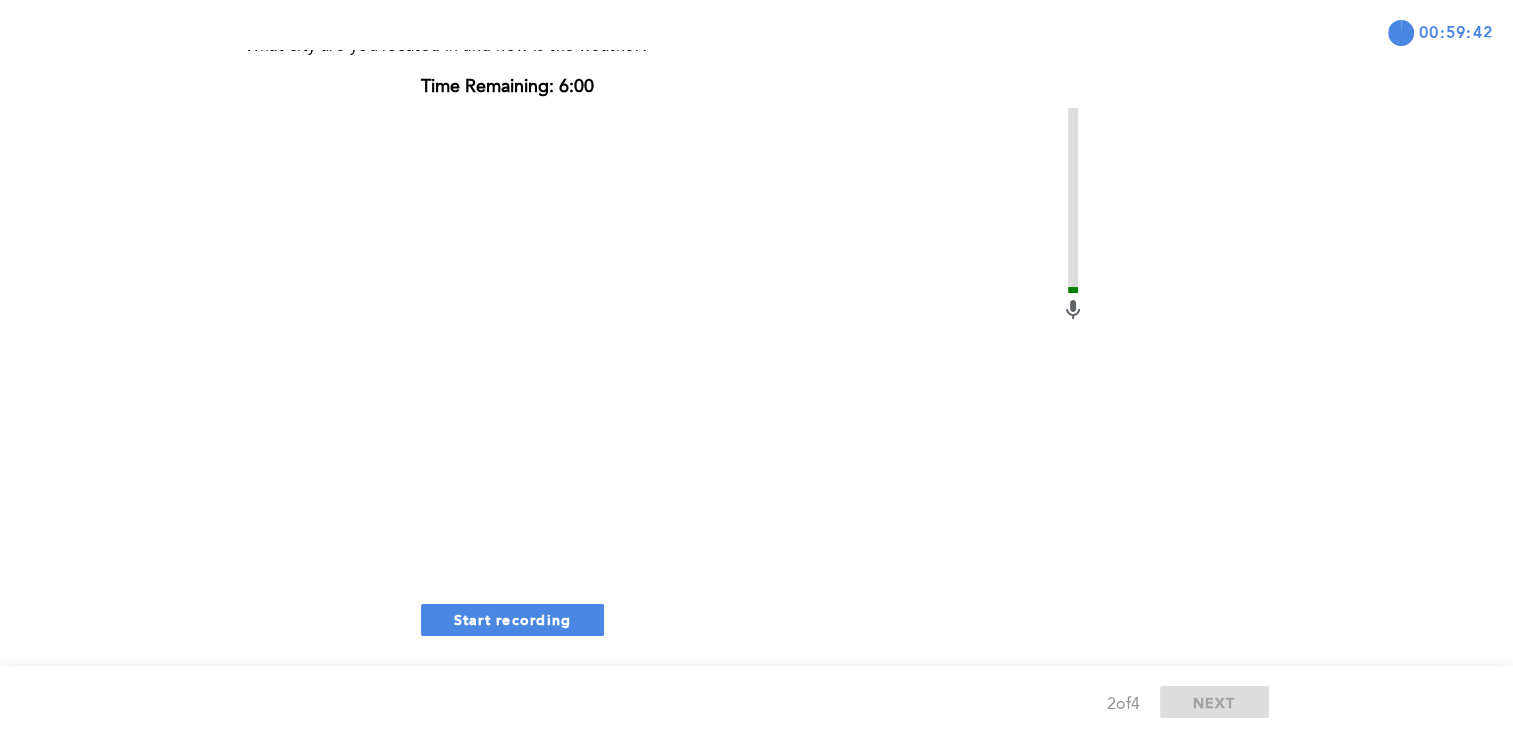 scroll, scrollTop: 196, scrollLeft: 0, axis: vertical 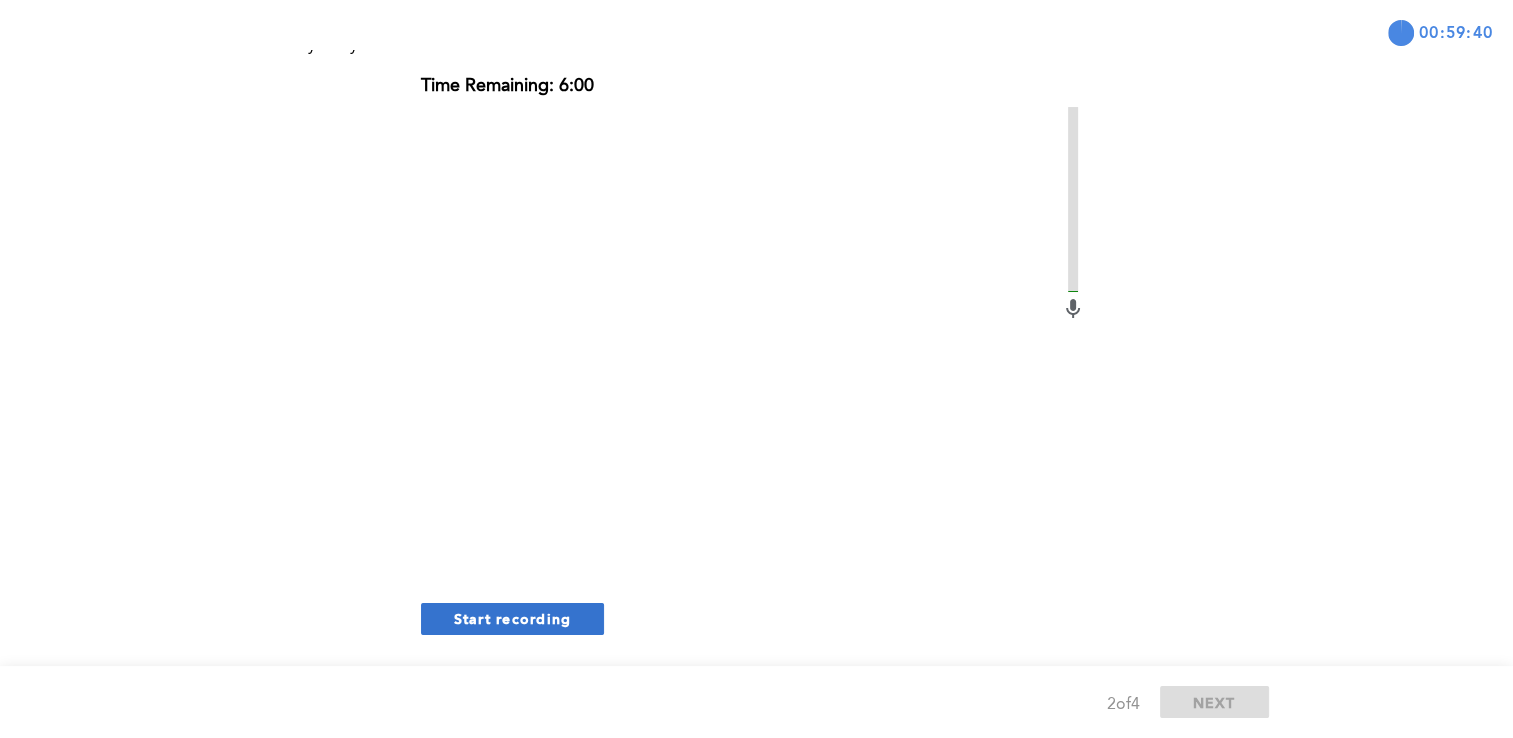 click on "Start recording" at bounding box center (513, 618) 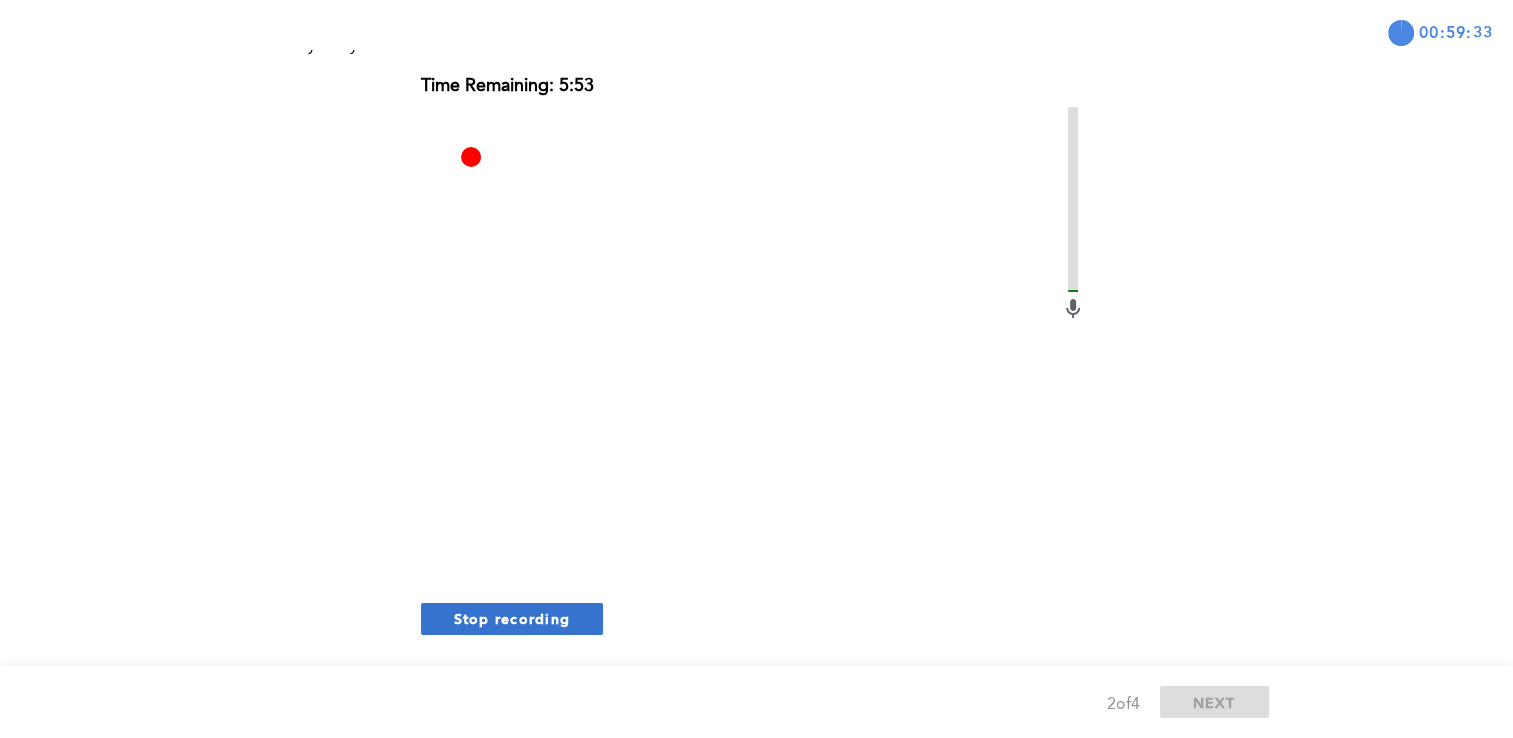 click on "Stop recording" at bounding box center [512, 618] 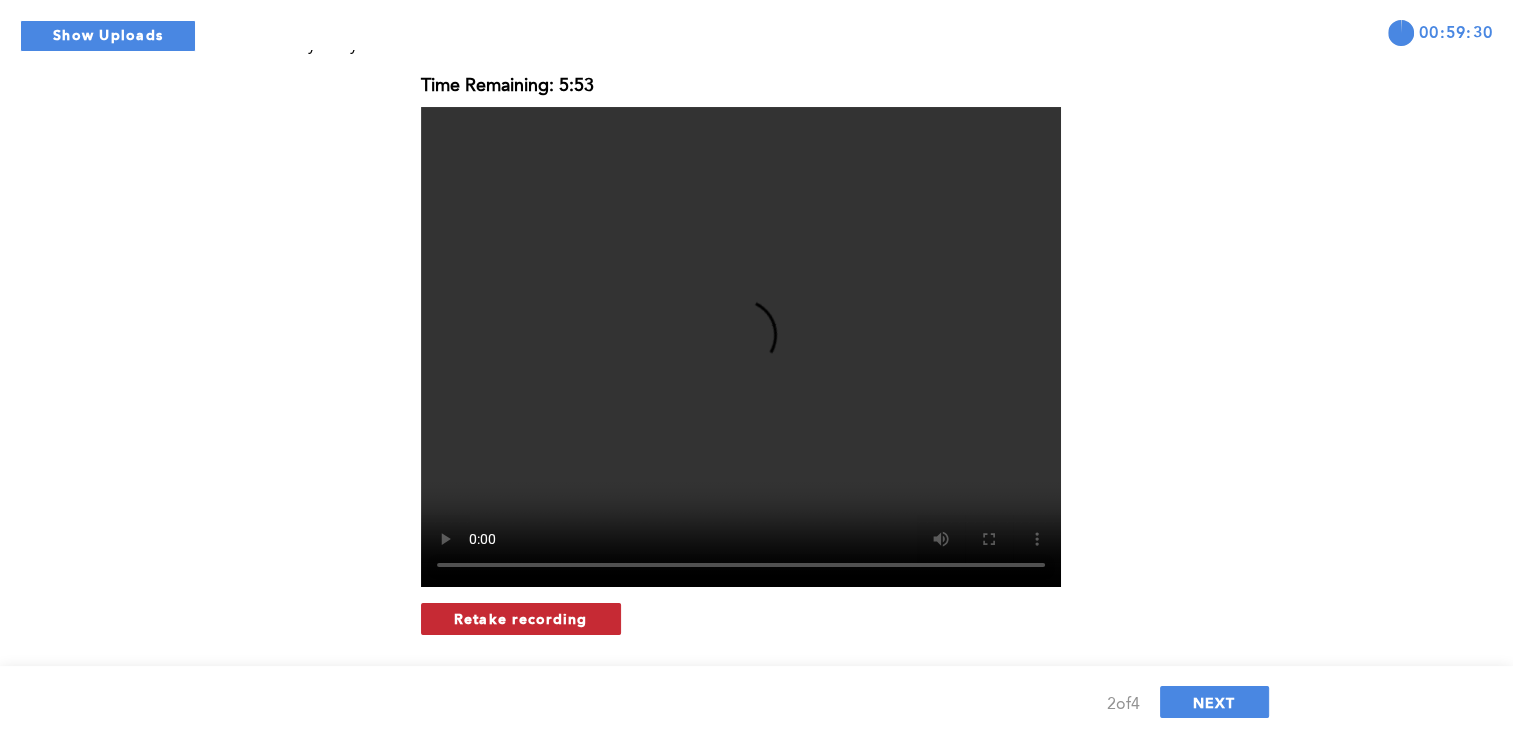 click on "Retake recording" at bounding box center (521, 618) 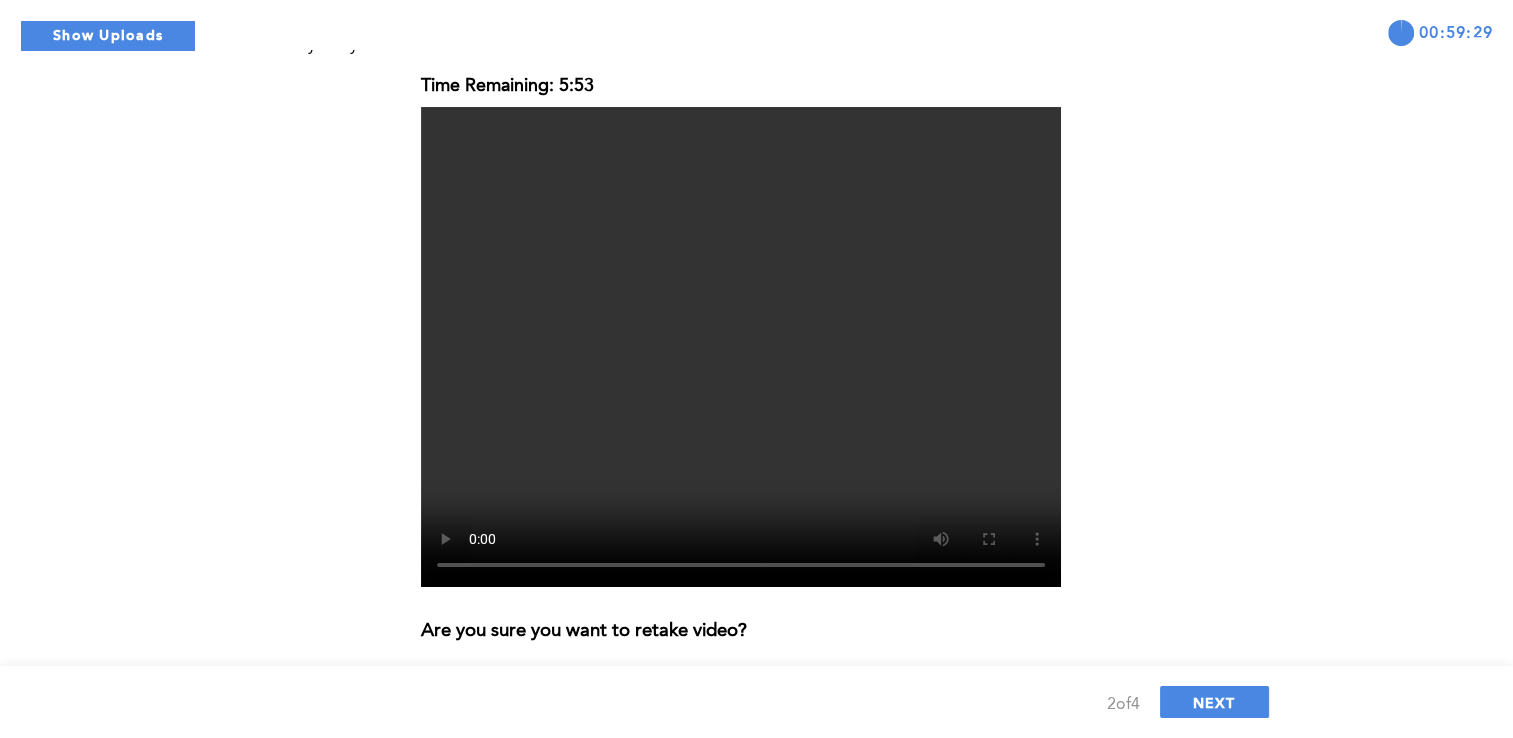 scroll, scrollTop: 320, scrollLeft: 0, axis: vertical 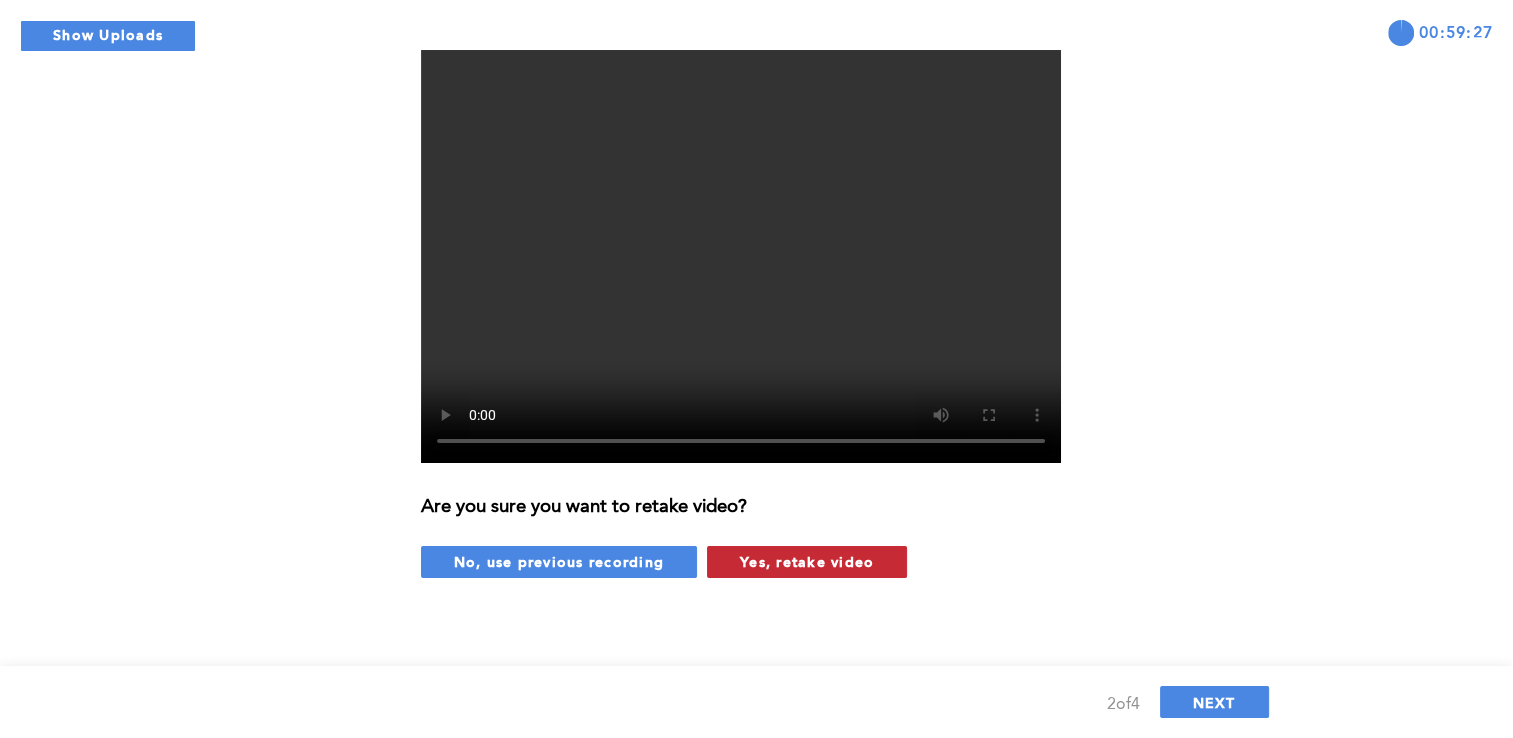 click on "Yes, retake video" at bounding box center [807, 561] 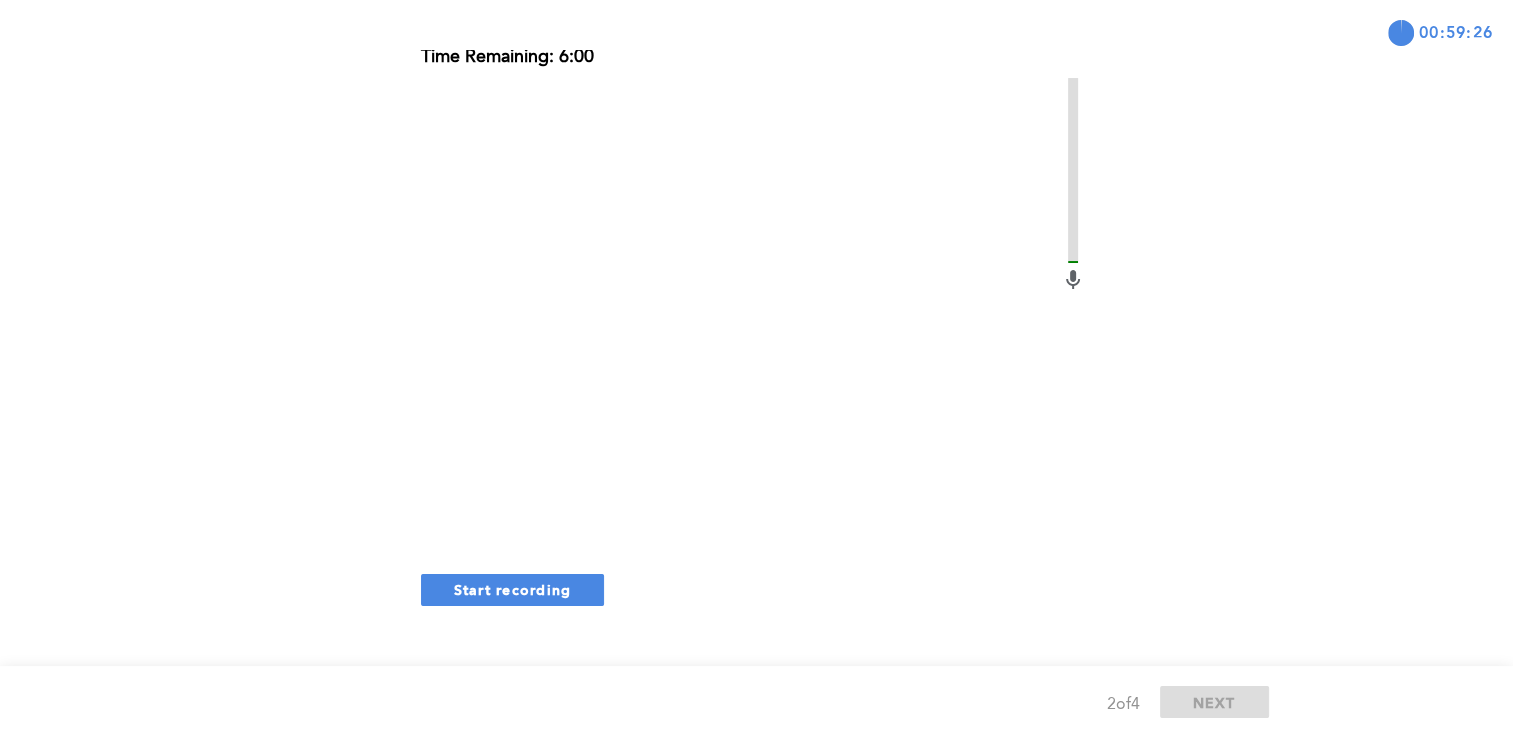 scroll, scrollTop: 224, scrollLeft: 0, axis: vertical 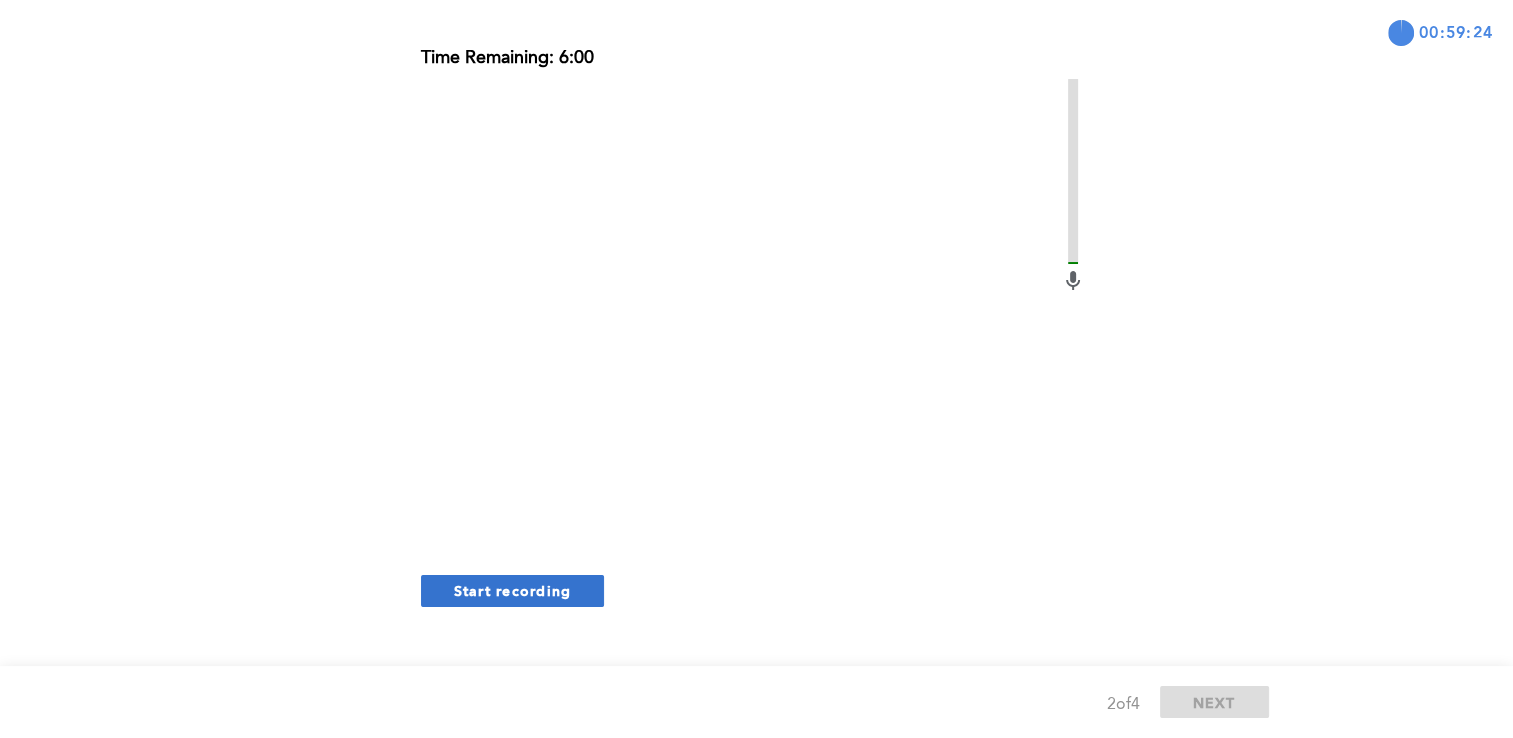 click on "Start recording" at bounding box center (513, 590) 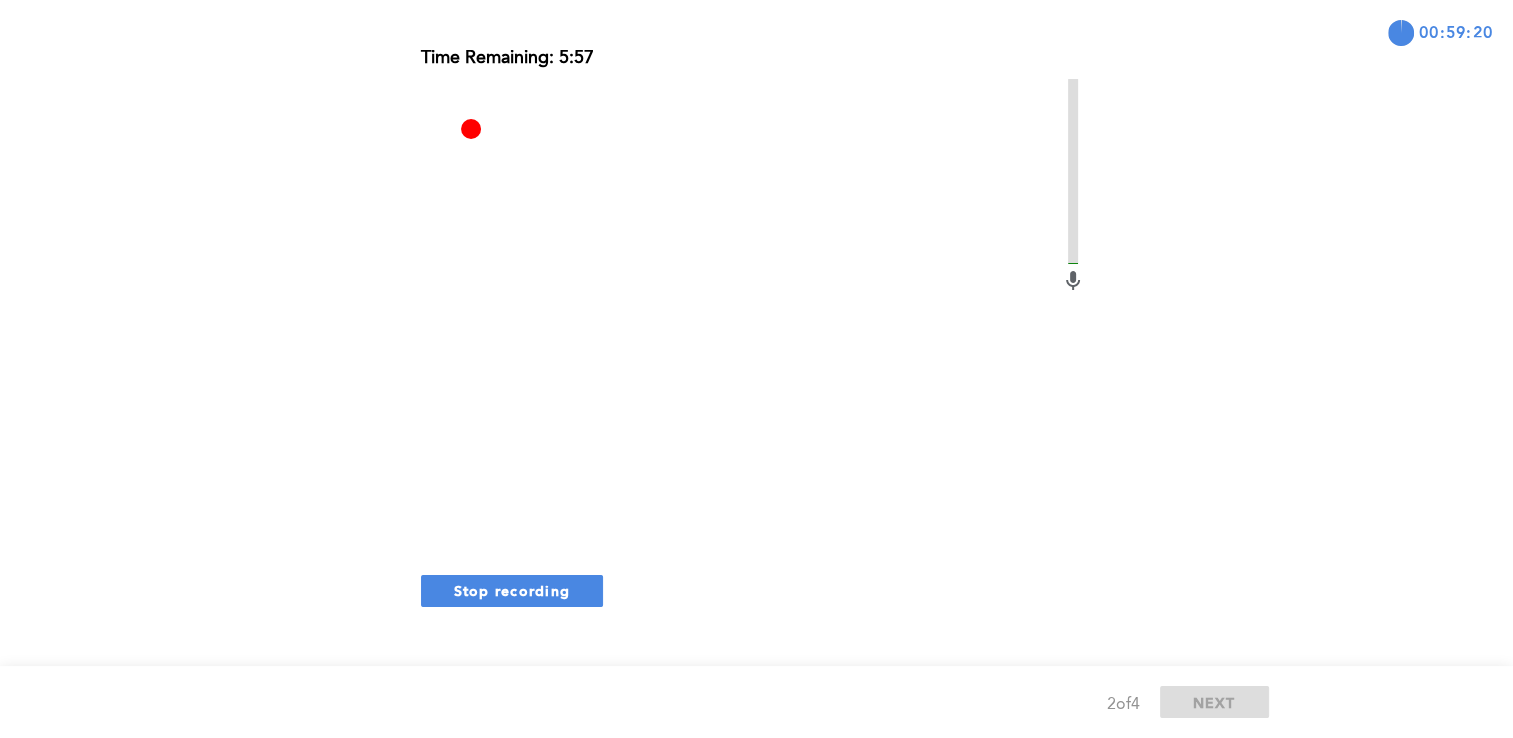 click on "Stop recording" at bounding box center (512, 590) 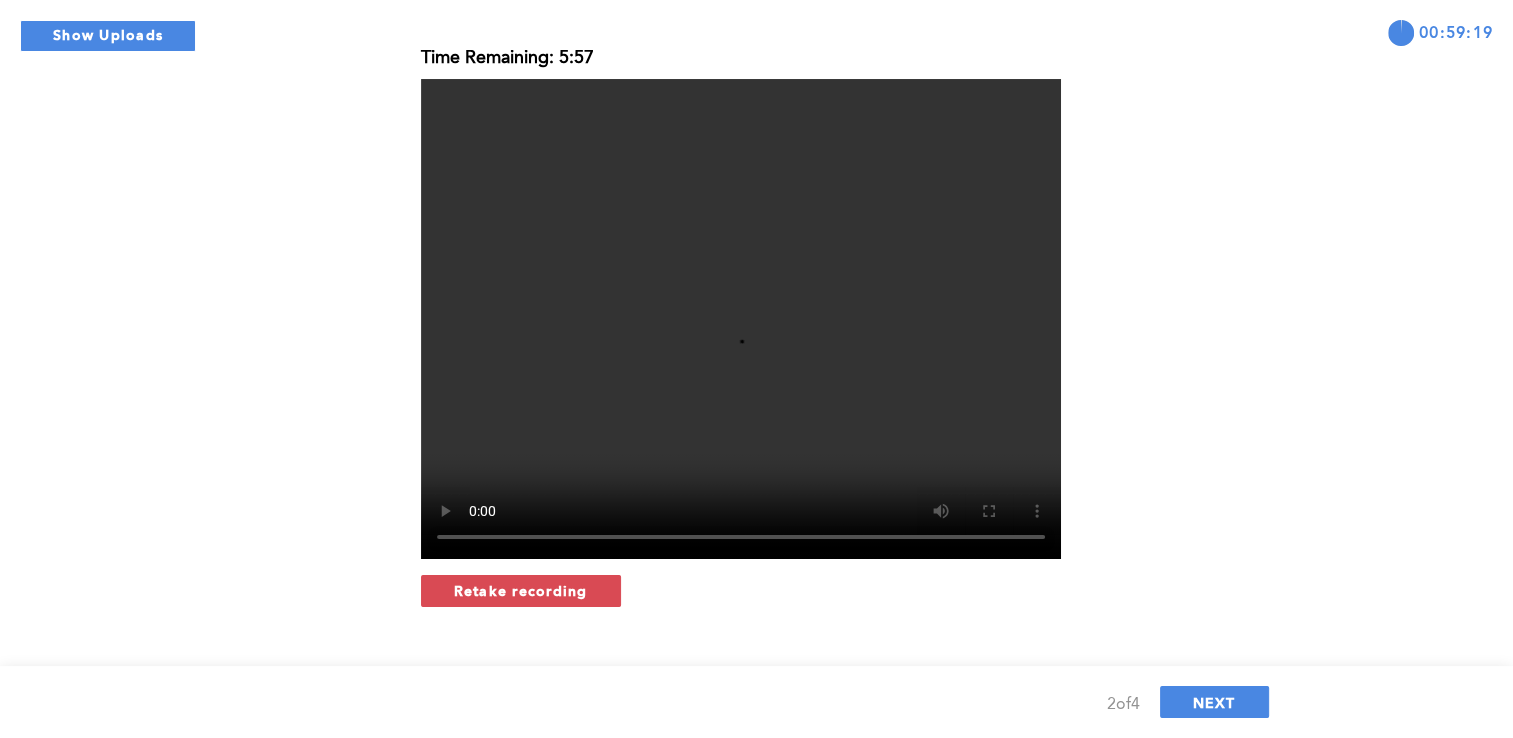click on "Retake recording" at bounding box center (521, 590) 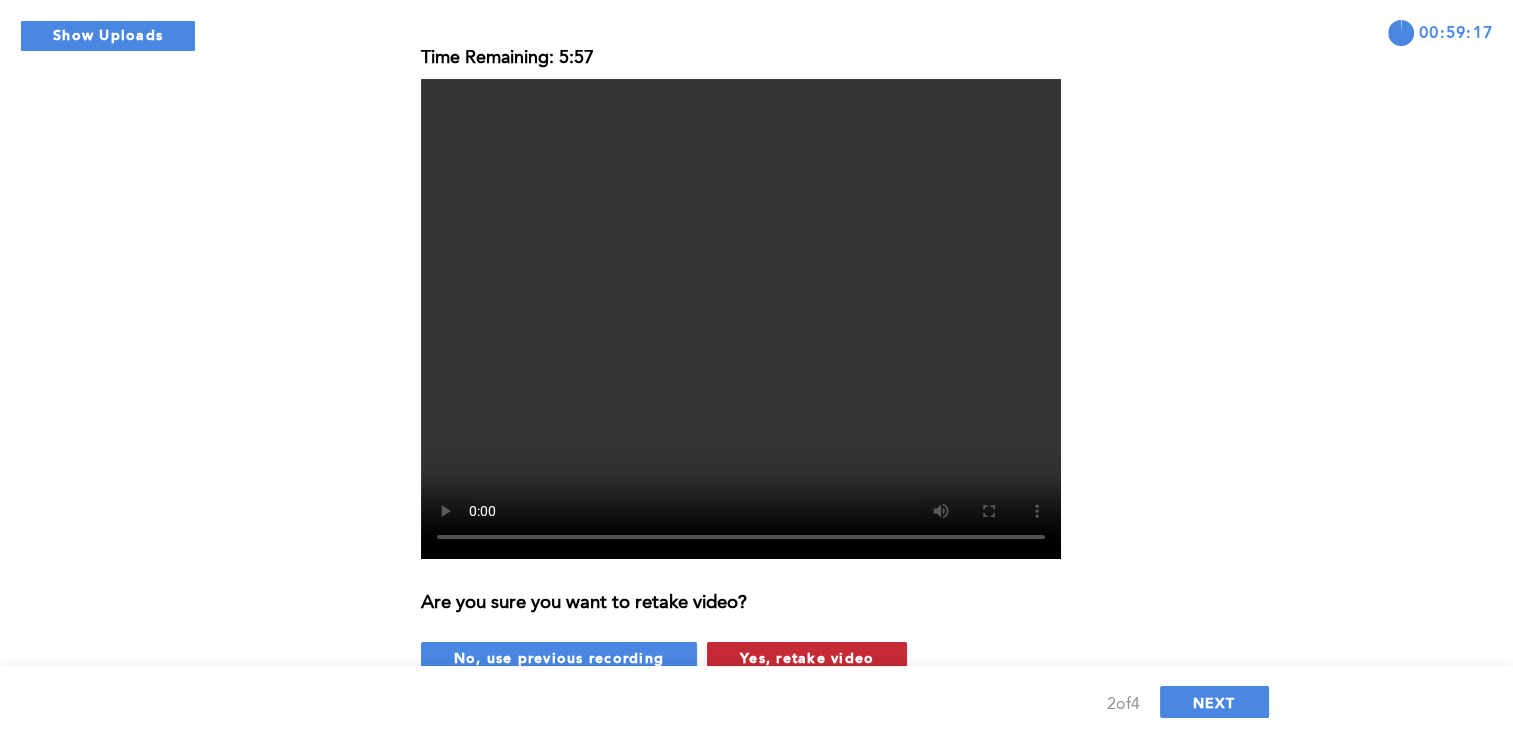 click on "Yes, retake video" at bounding box center [807, 657] 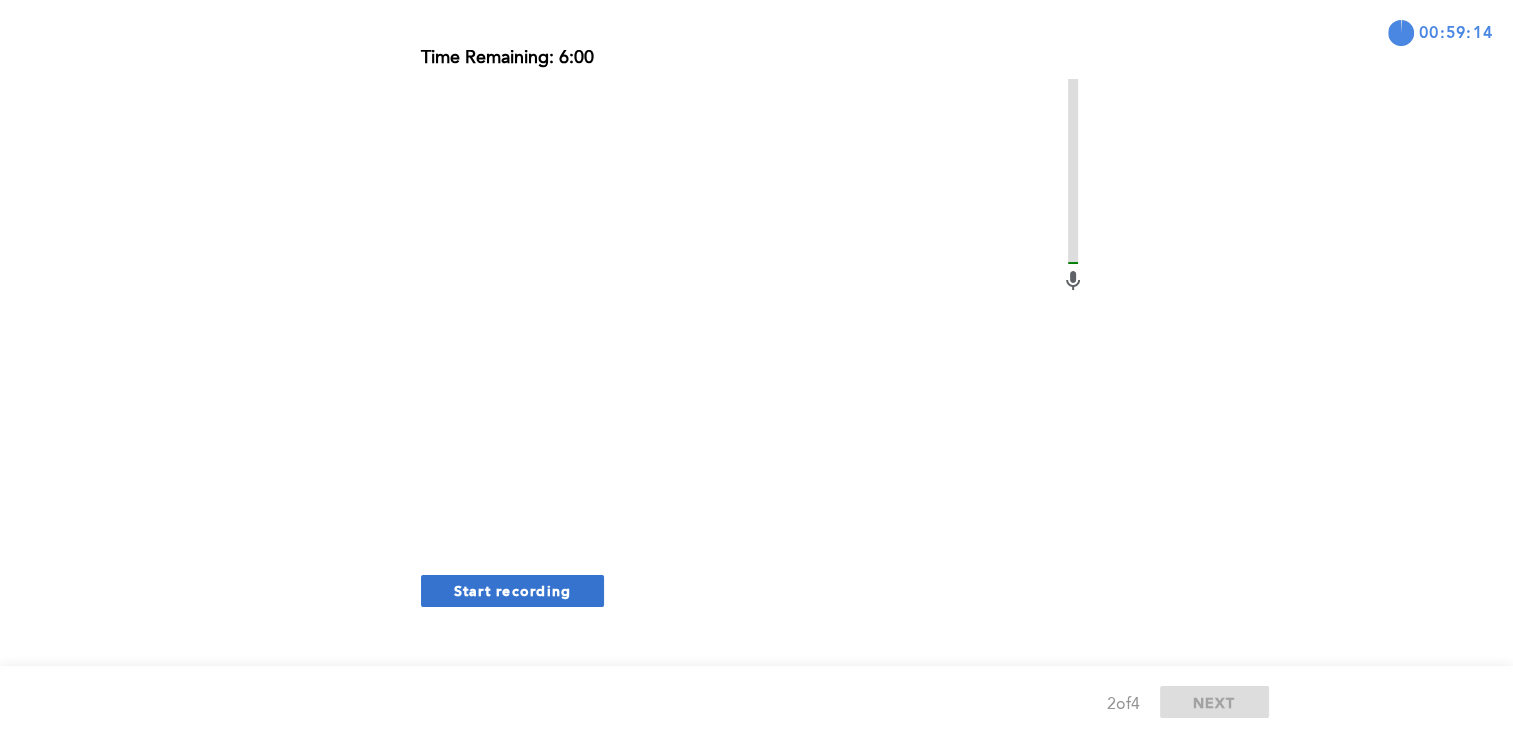 click on "Start recording" at bounding box center (513, 591) 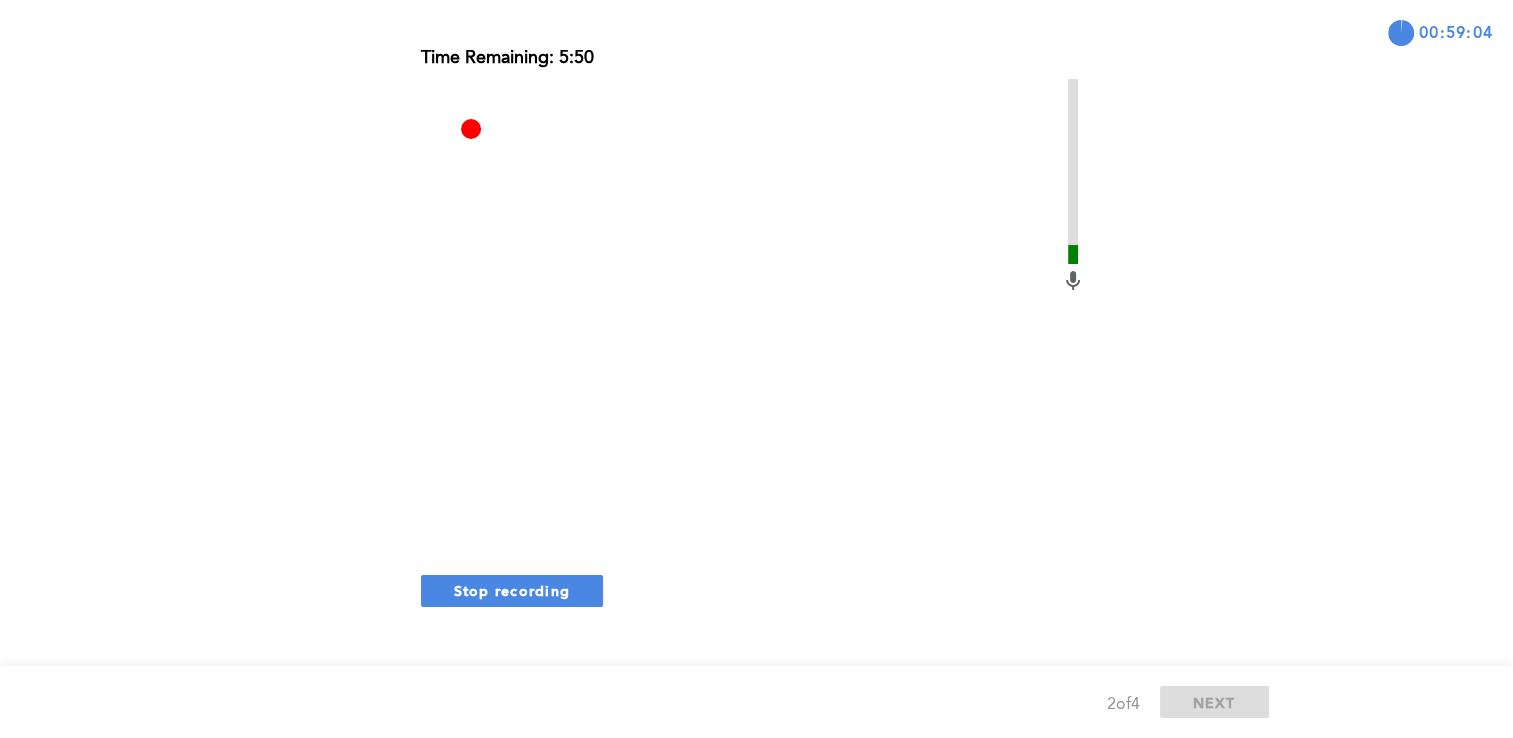 click on "Stop recording" at bounding box center (512, 591) 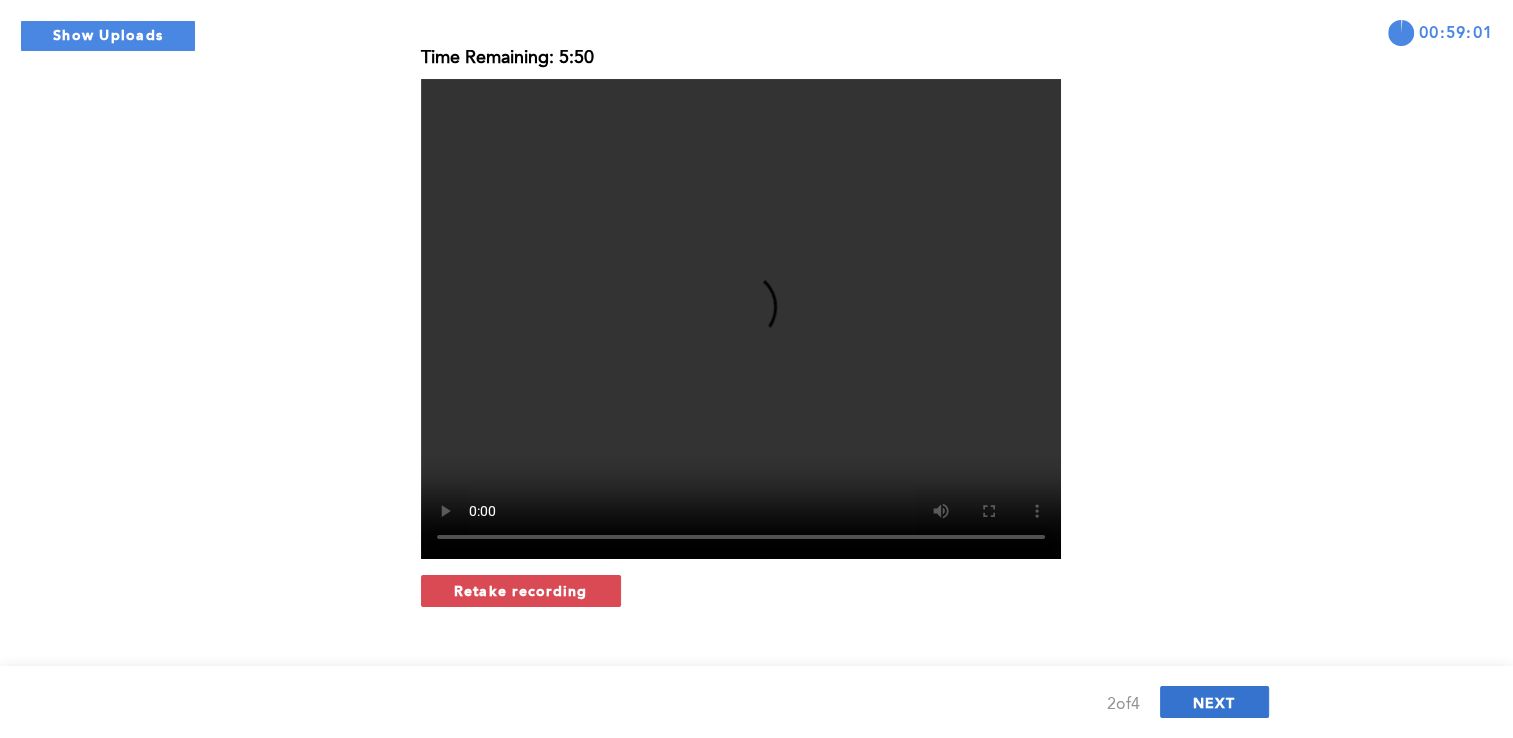 click on "NEXT" at bounding box center (1214, 702) 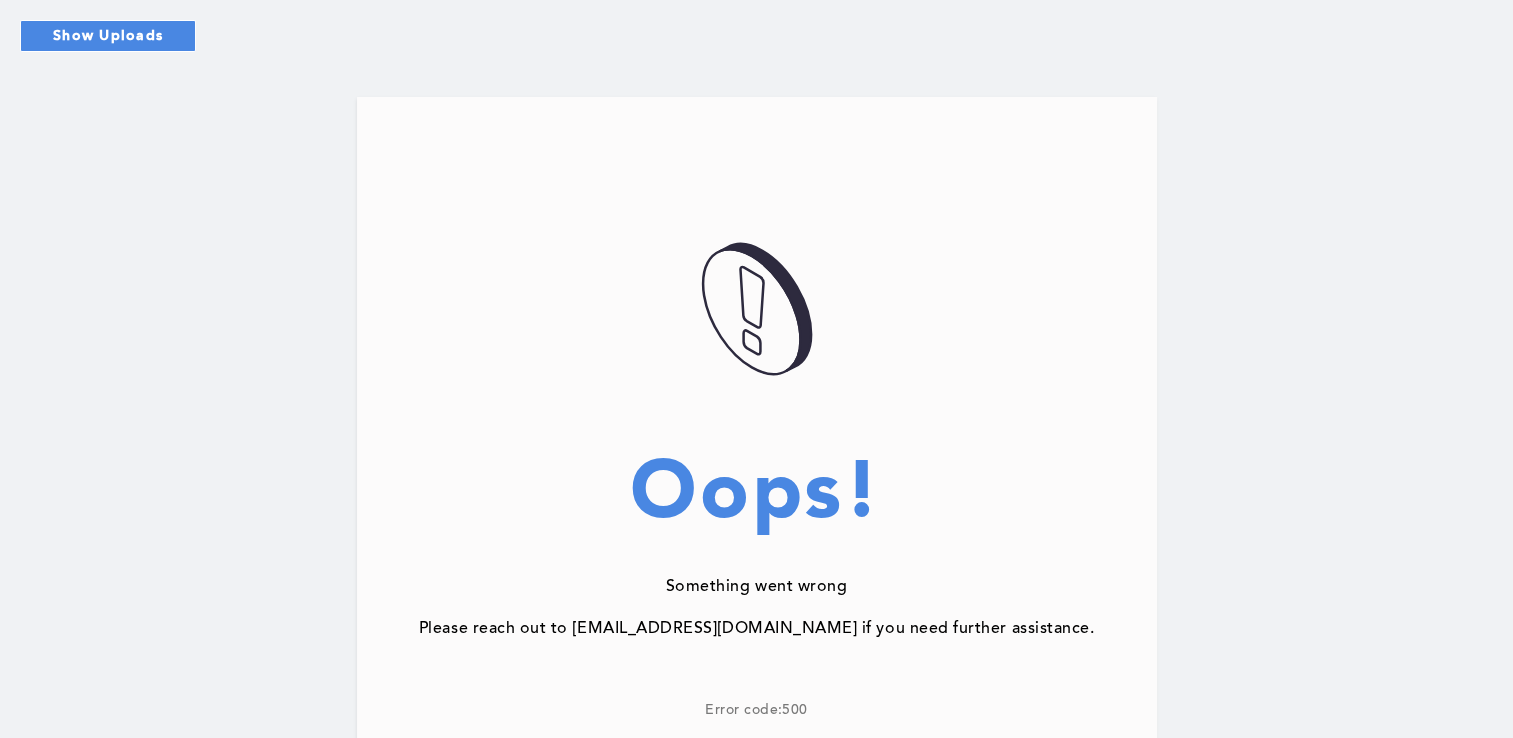 scroll, scrollTop: 0, scrollLeft: 0, axis: both 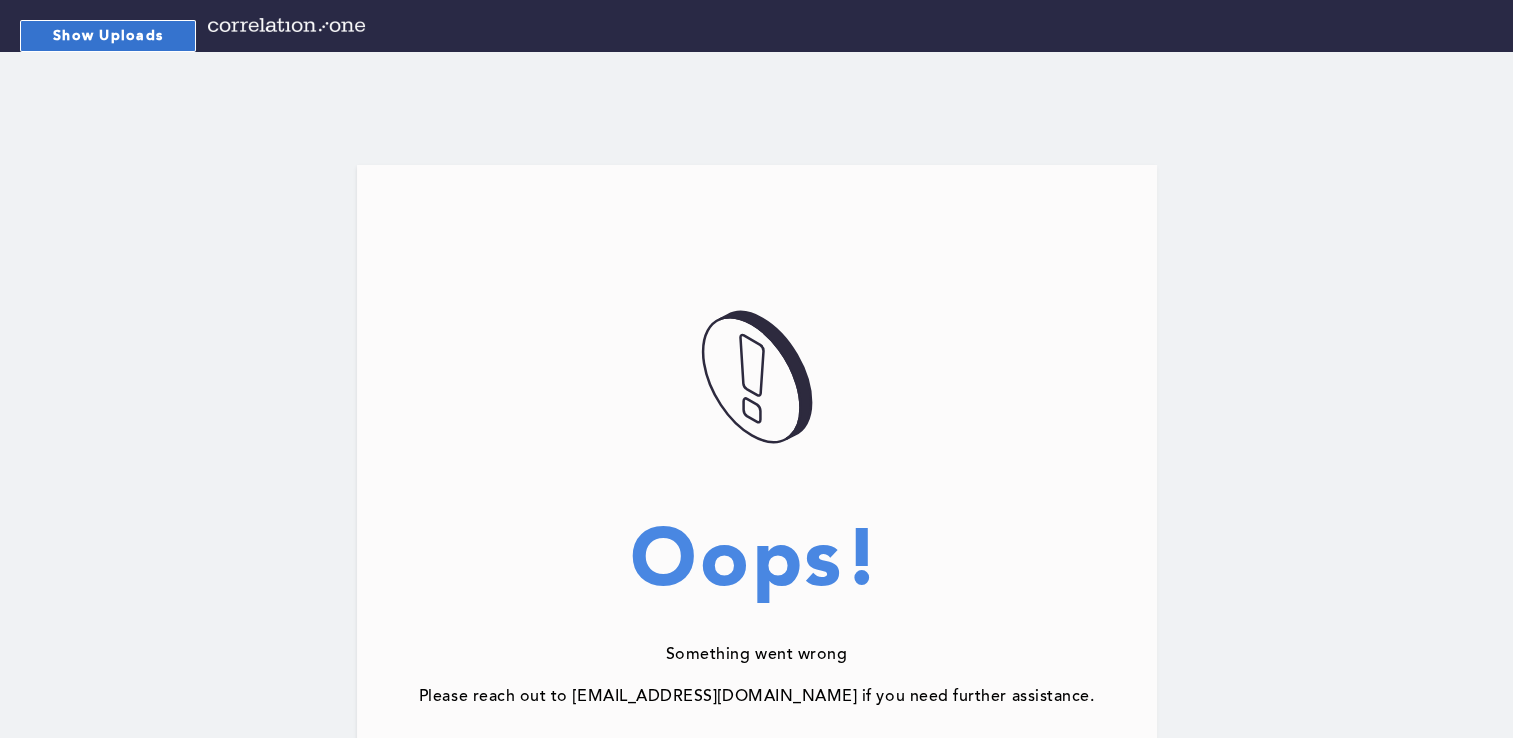 click on "Show Uploads" at bounding box center [108, 36] 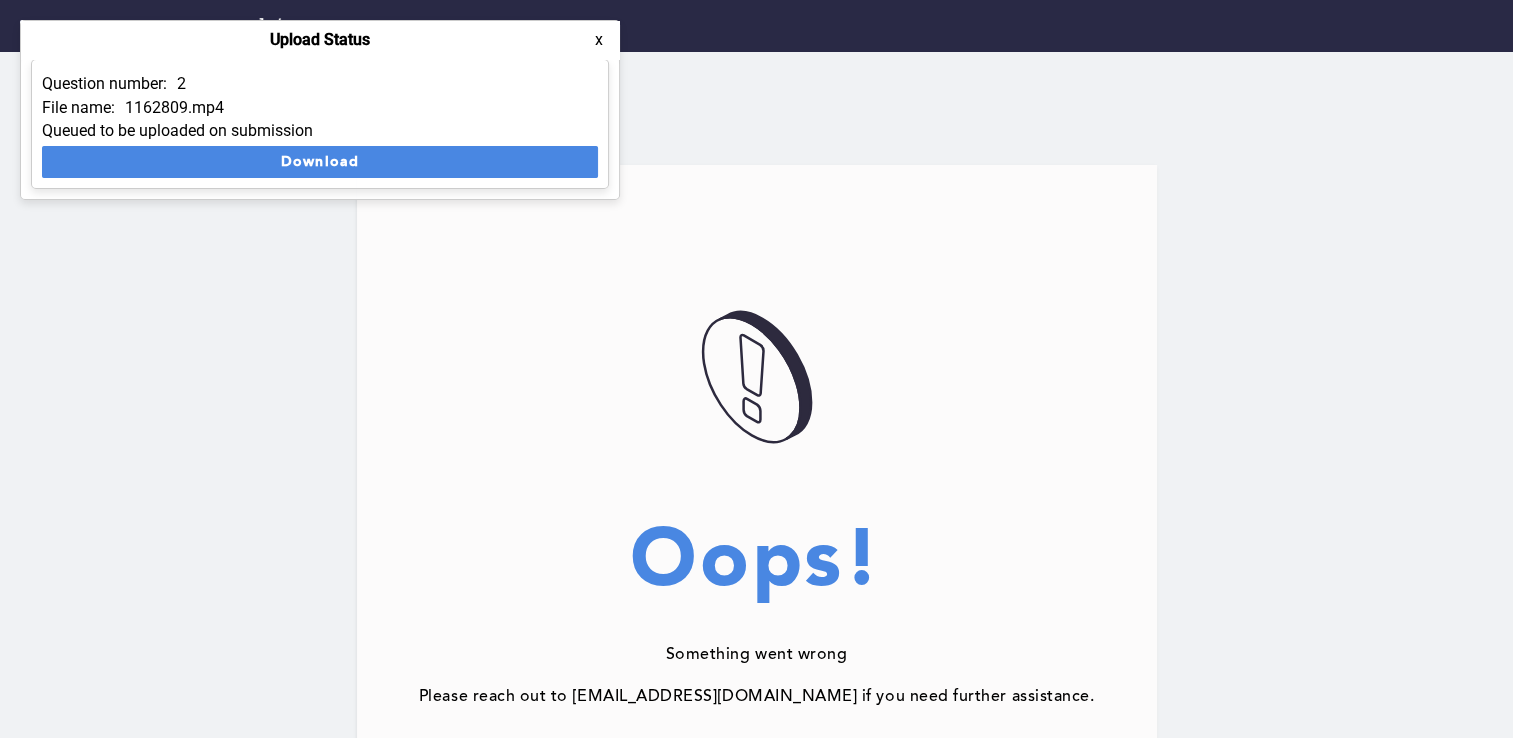 click on "x" at bounding box center [599, 40] 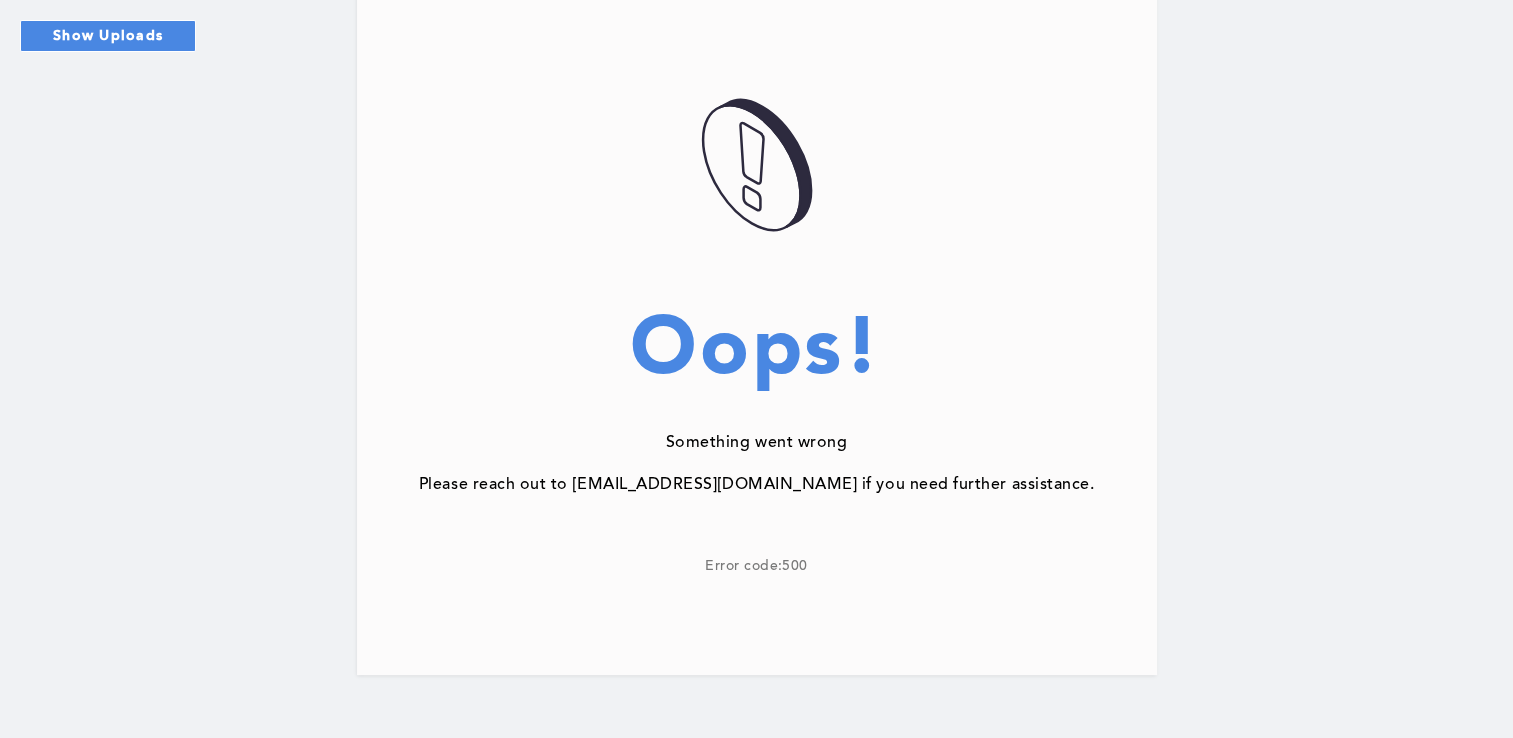 scroll, scrollTop: 0, scrollLeft: 0, axis: both 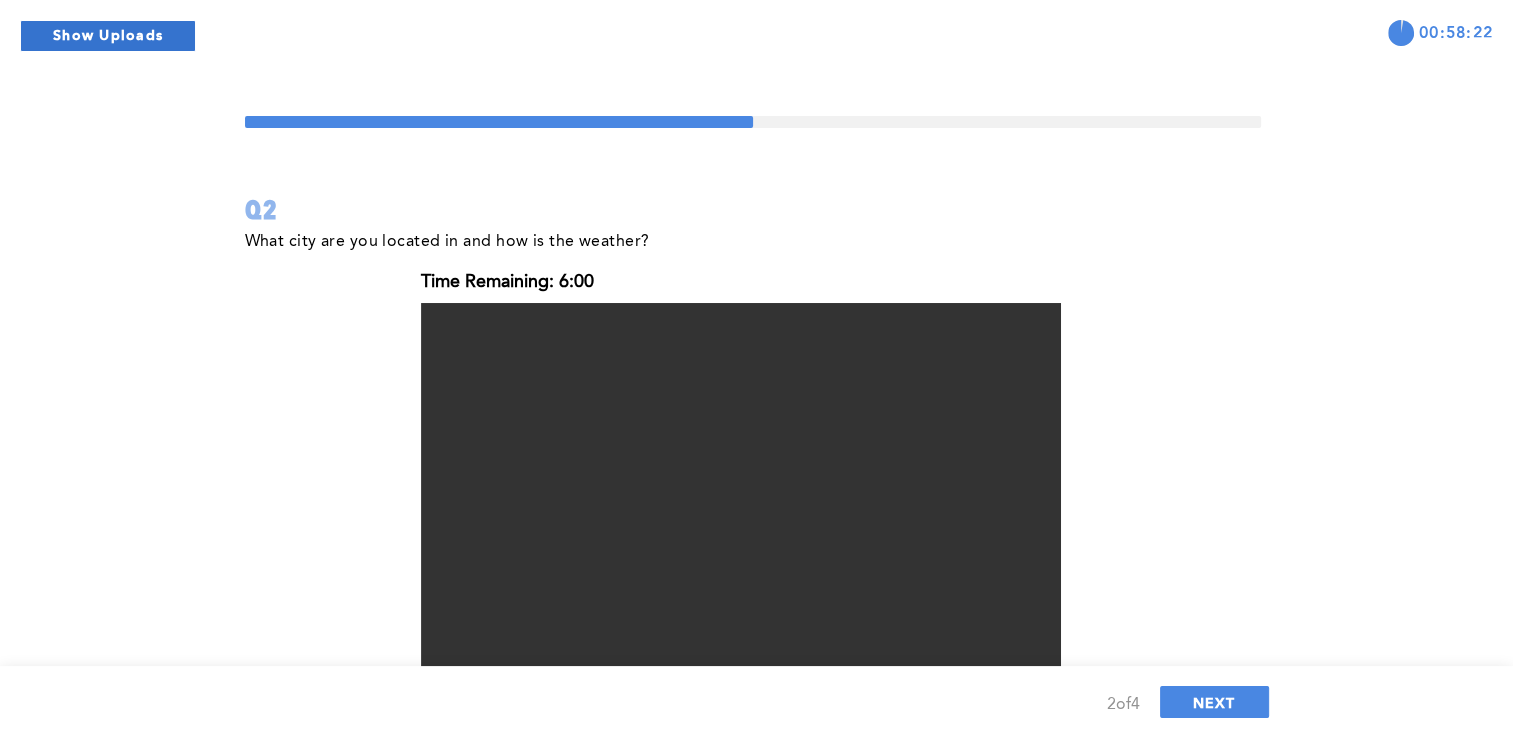 click on "Show Uploads" at bounding box center (108, 36) 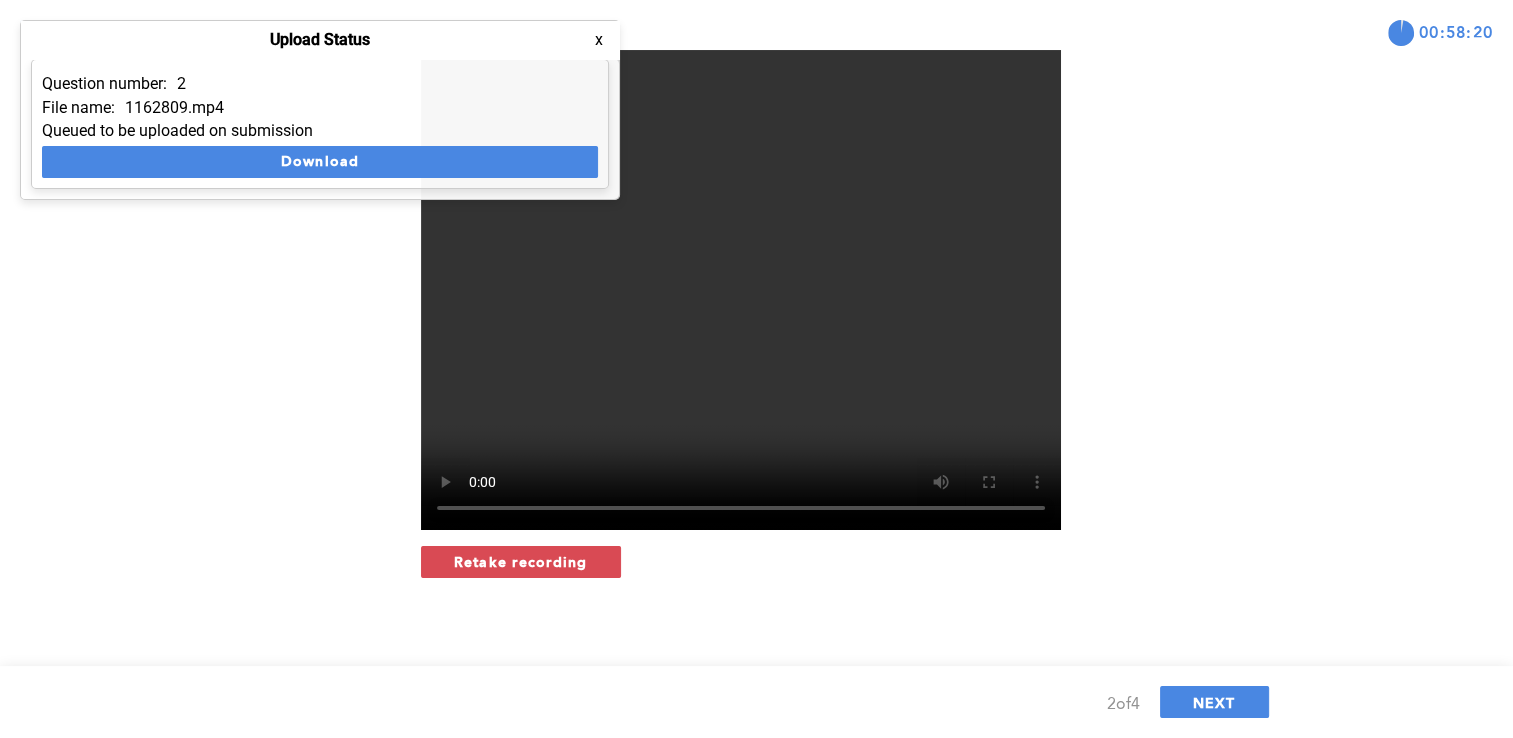 scroll, scrollTop: 252, scrollLeft: 0, axis: vertical 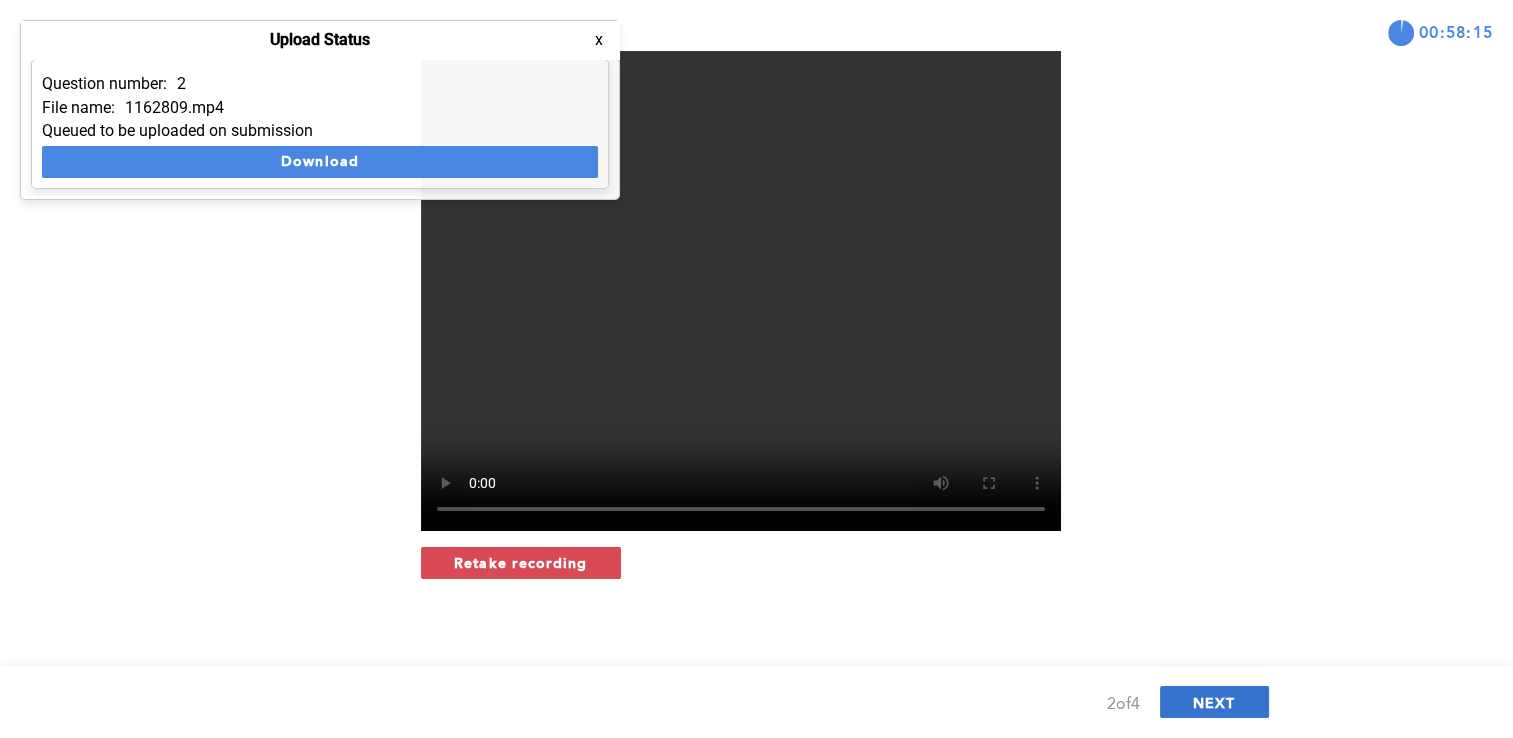 click on "NEXT" at bounding box center [1214, 702] 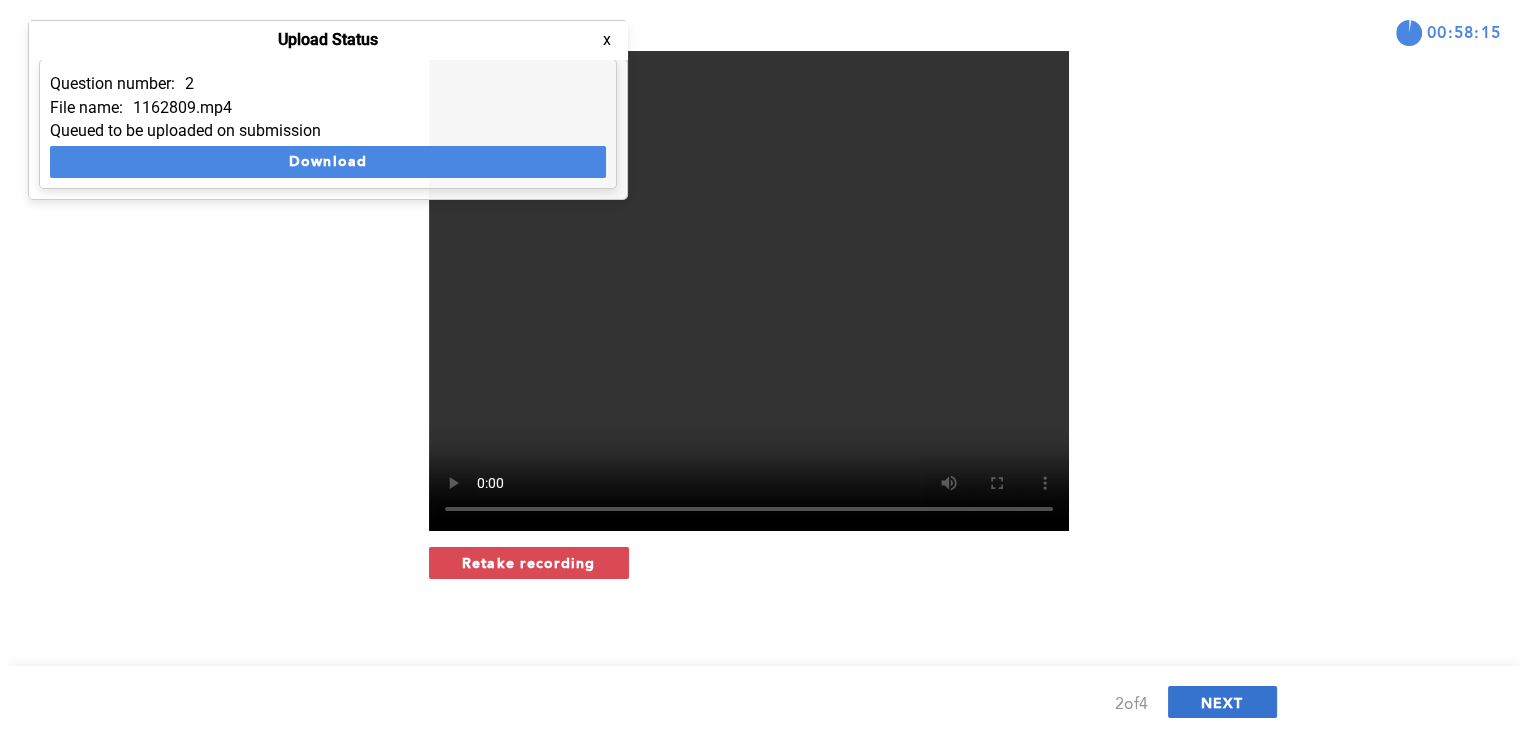scroll, scrollTop: 0, scrollLeft: 0, axis: both 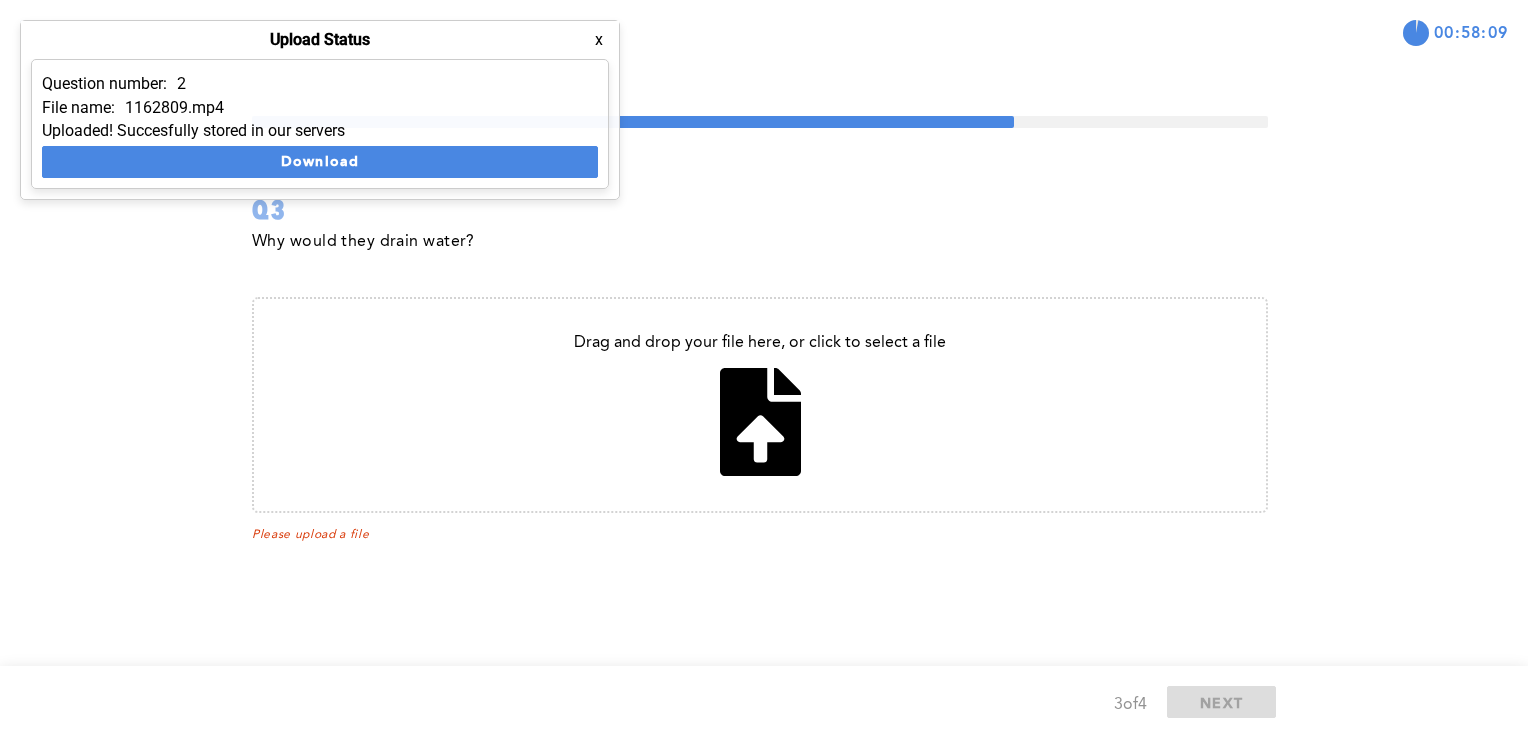 click at bounding box center [760, 405] 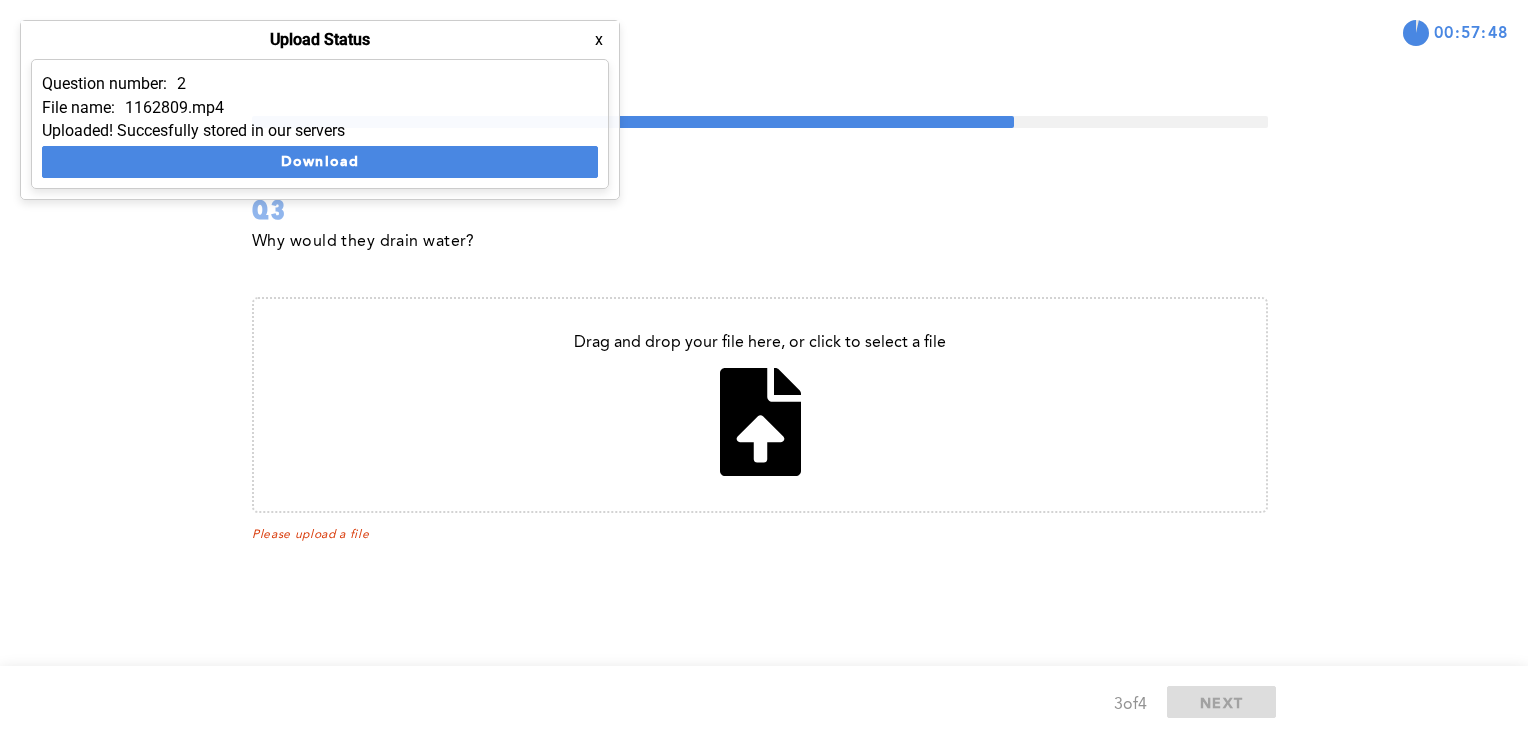 type on "C:\fakepath\hardcopy.log" 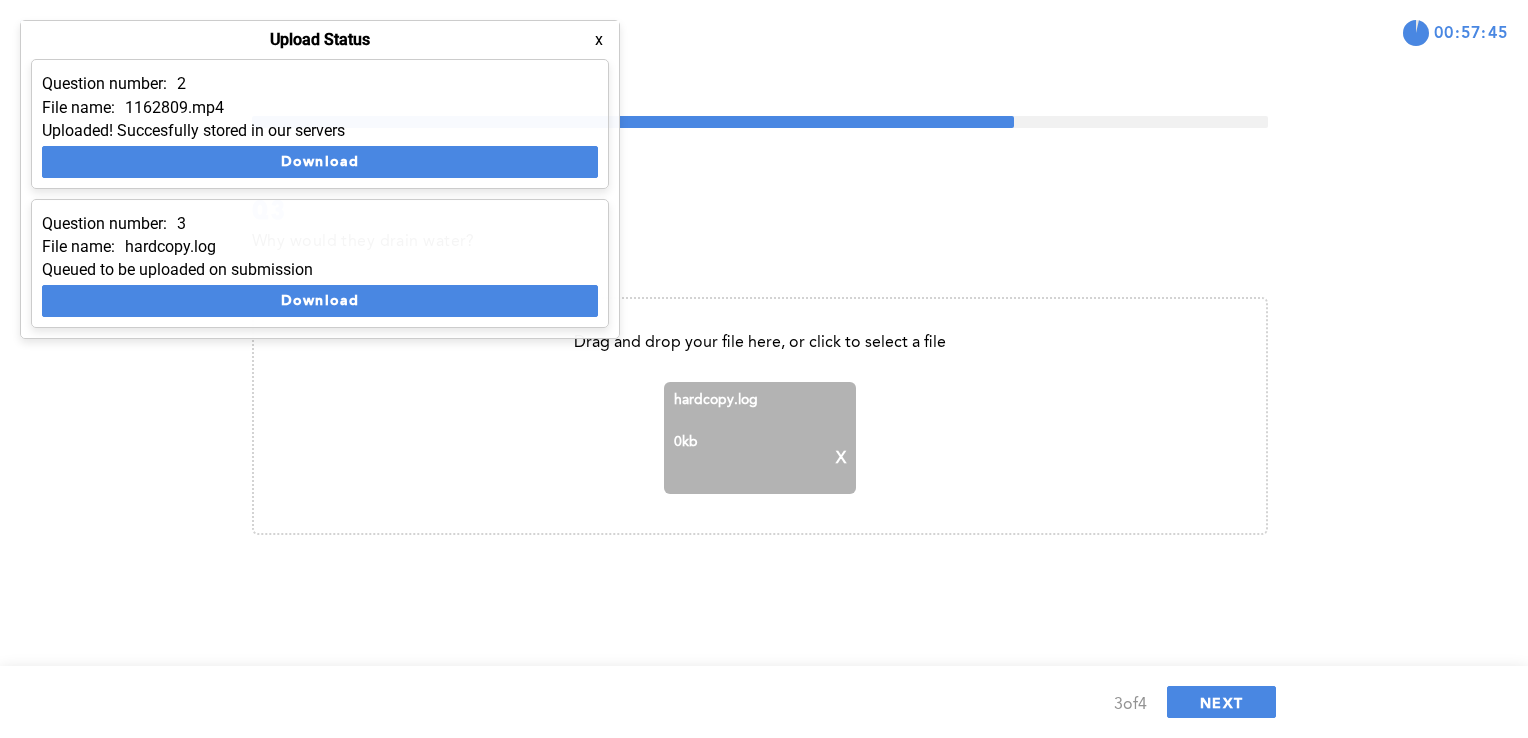 click on "X" at bounding box center [841, 459] 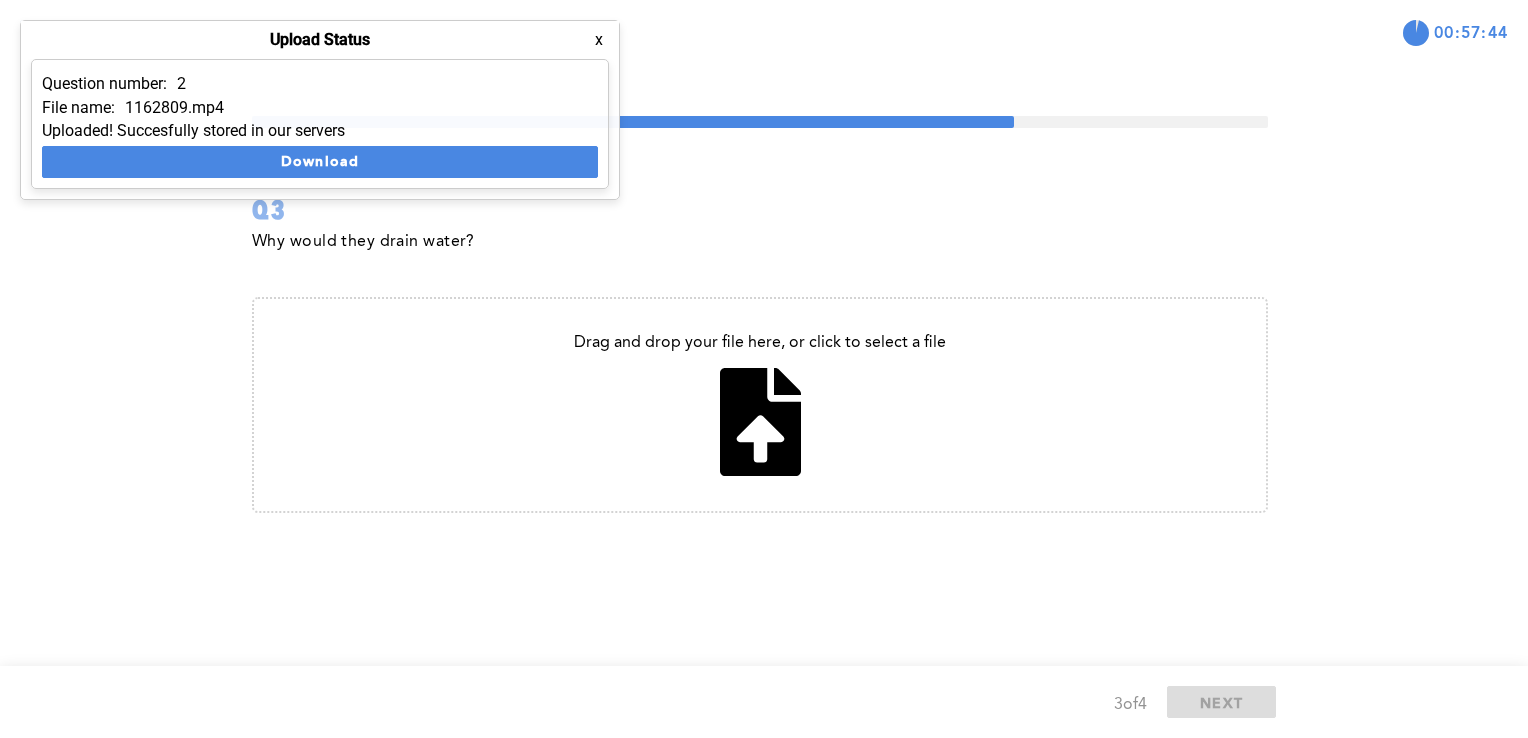 click at bounding box center (760, 405) 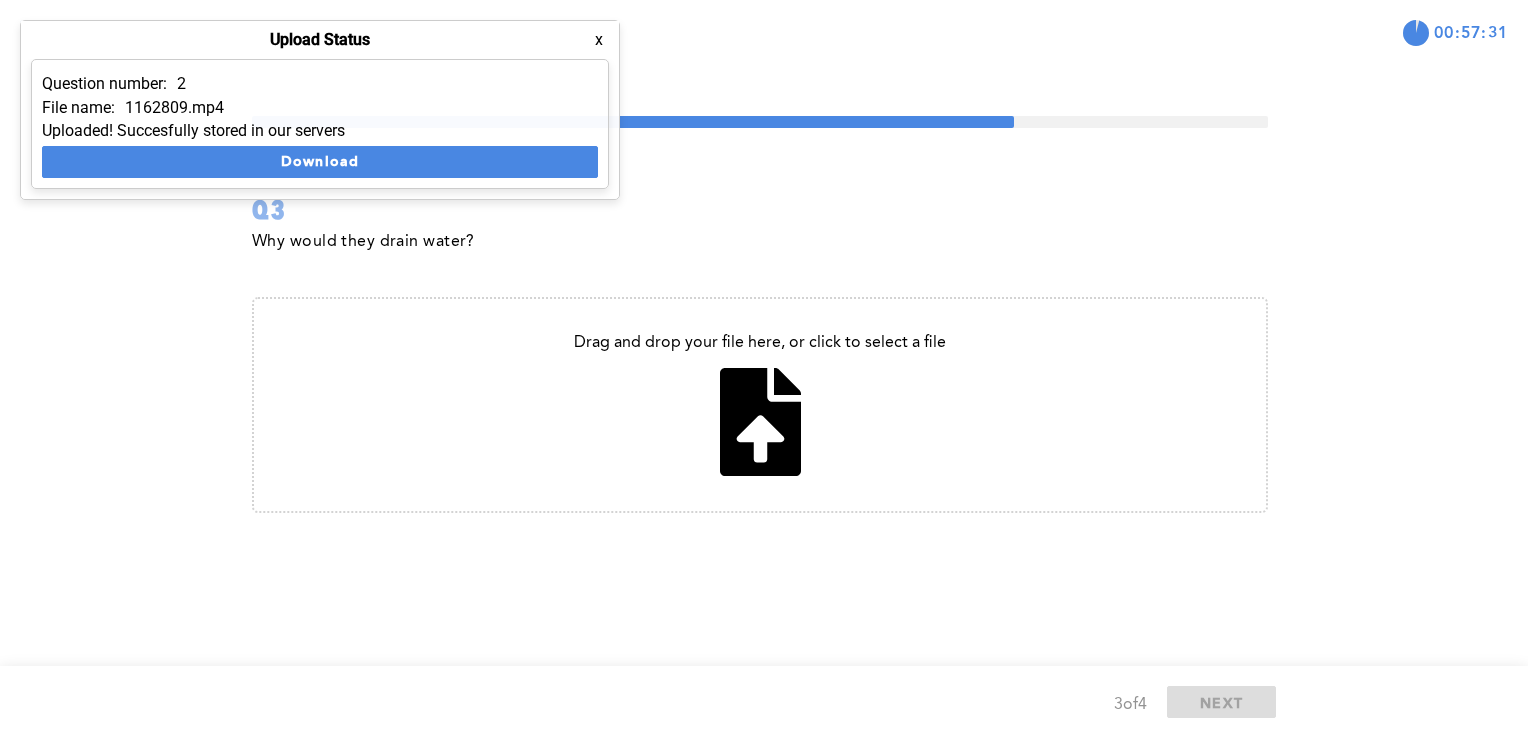 type on "C:\fakepath\[PERSON_NAME] - CV.pdf" 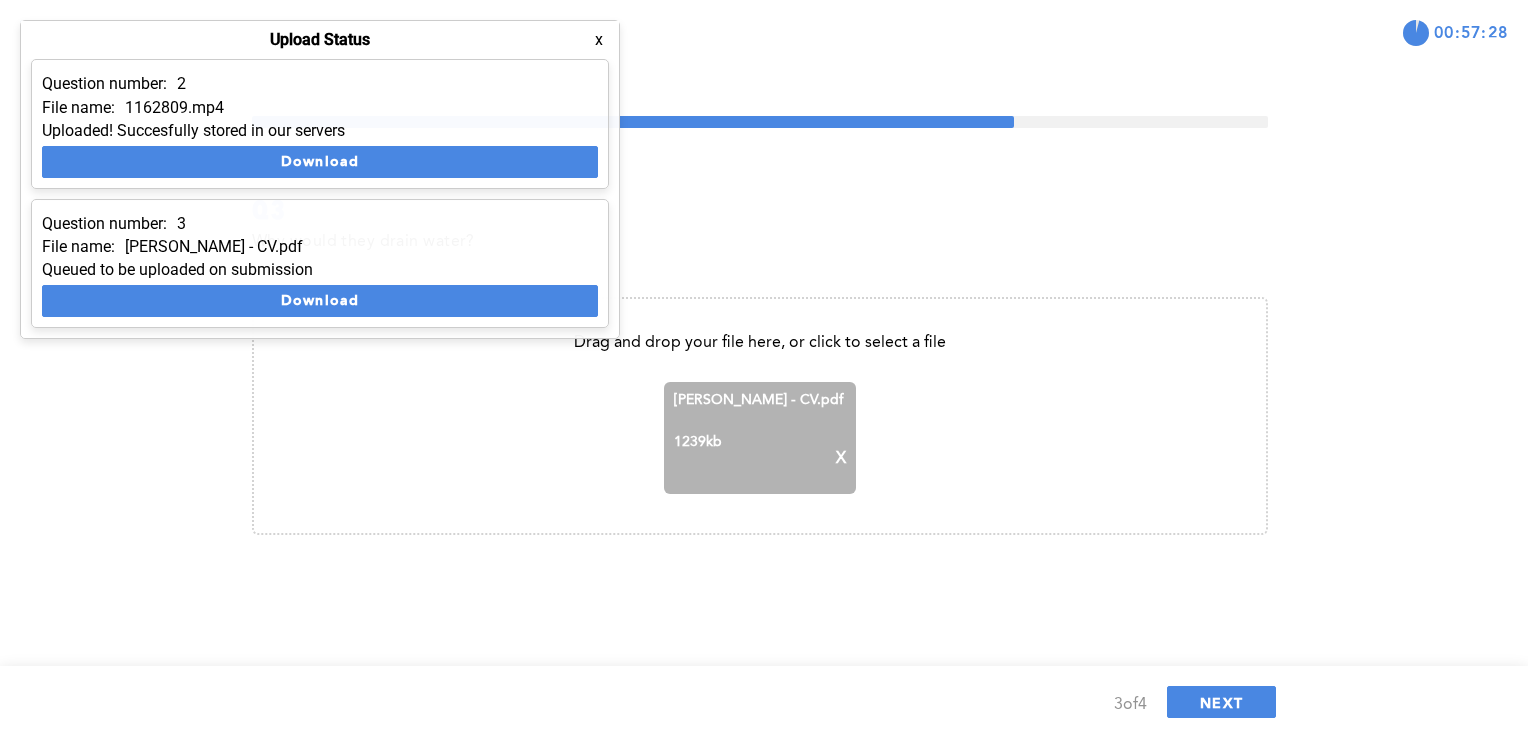 click on "X" at bounding box center [841, 459] 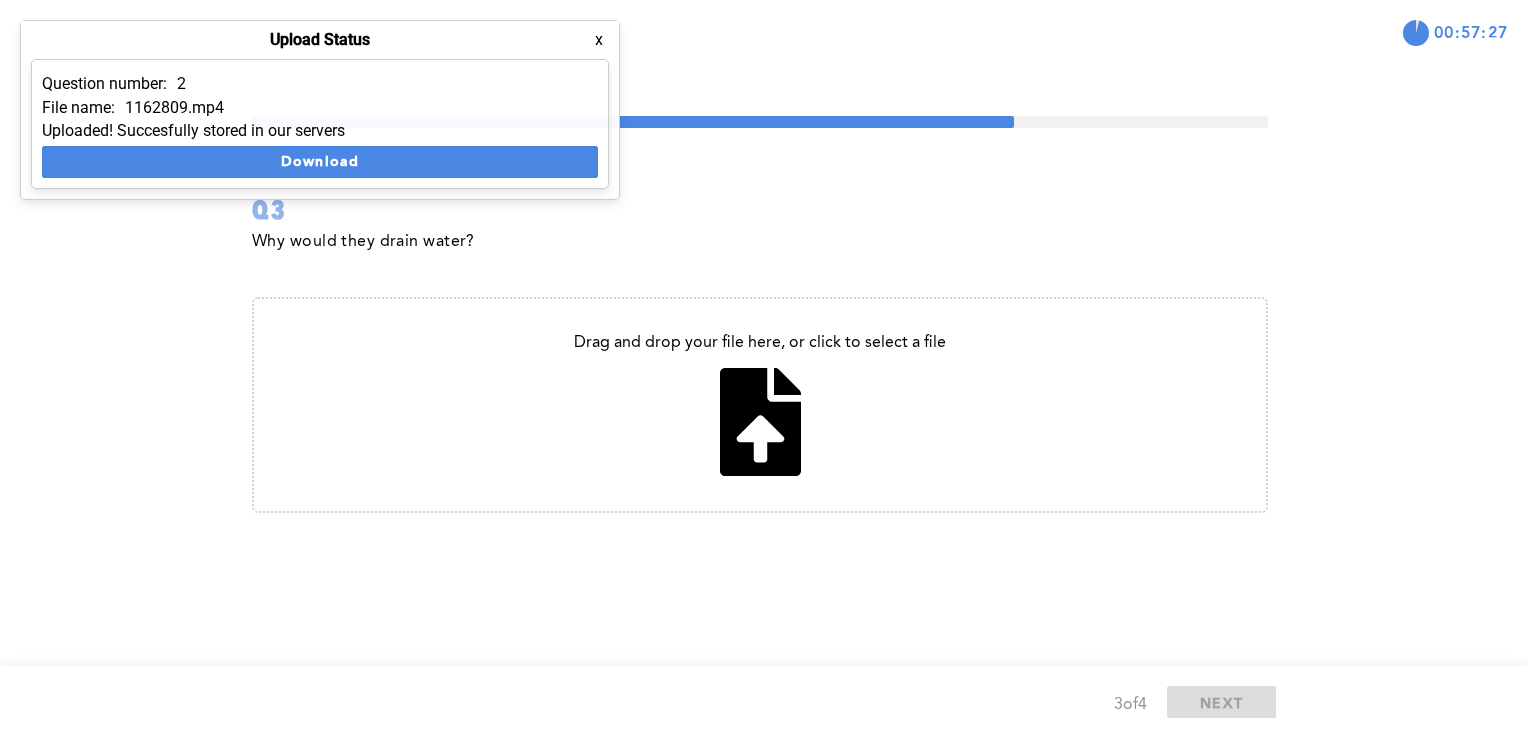 click at bounding box center (760, 405) 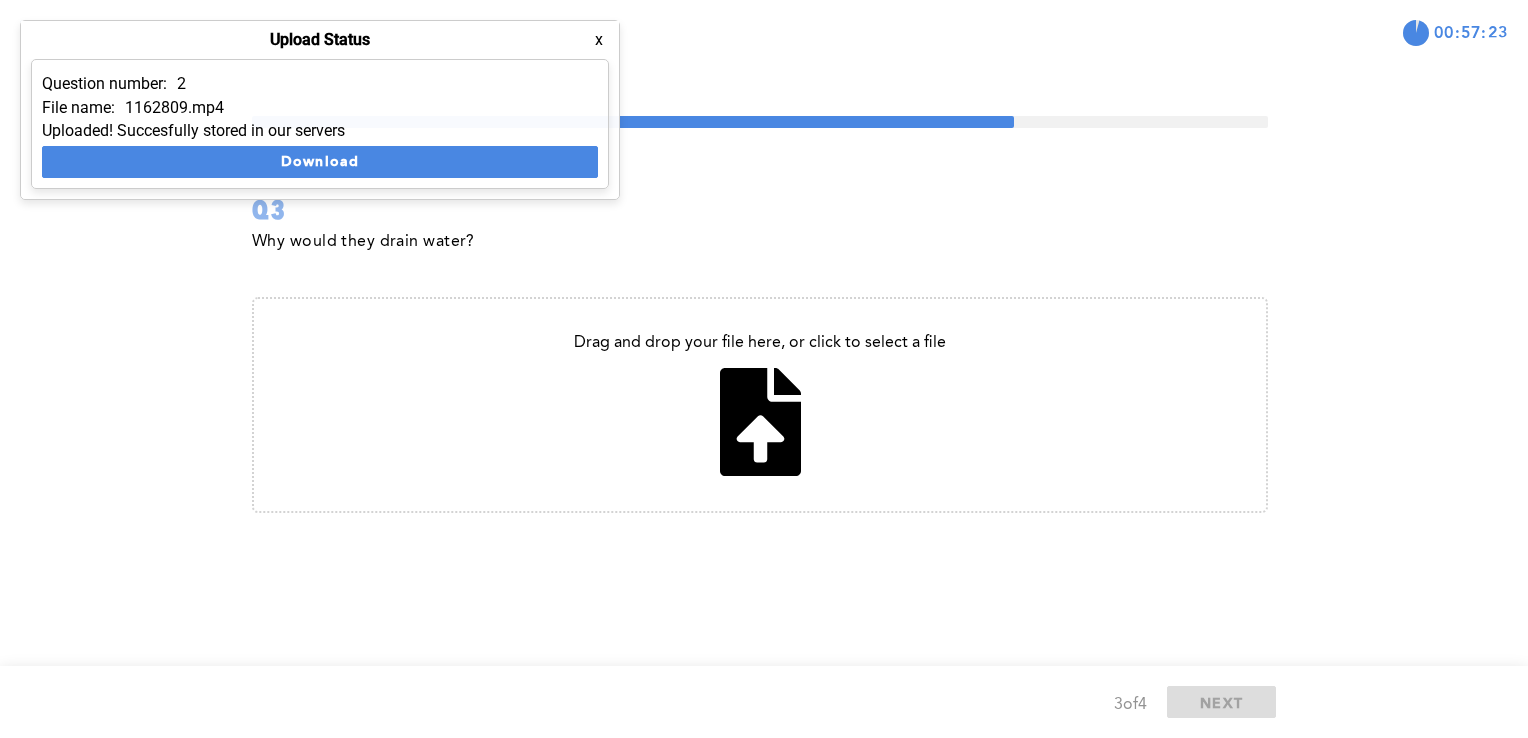 type on "C:\fakepath\Proy Esenografia y vestuario - casa.pdf" 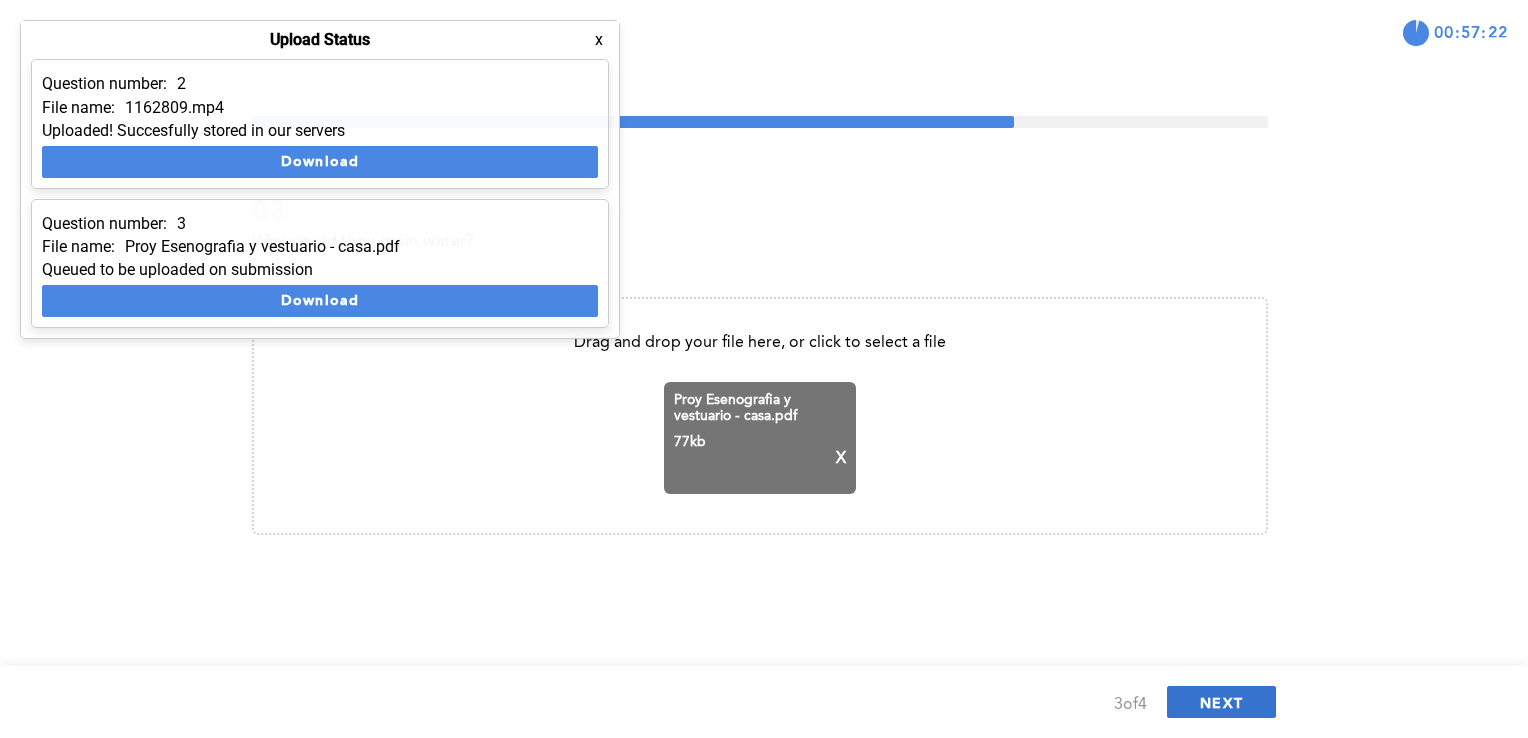 click on "NEXT" at bounding box center (1221, 702) 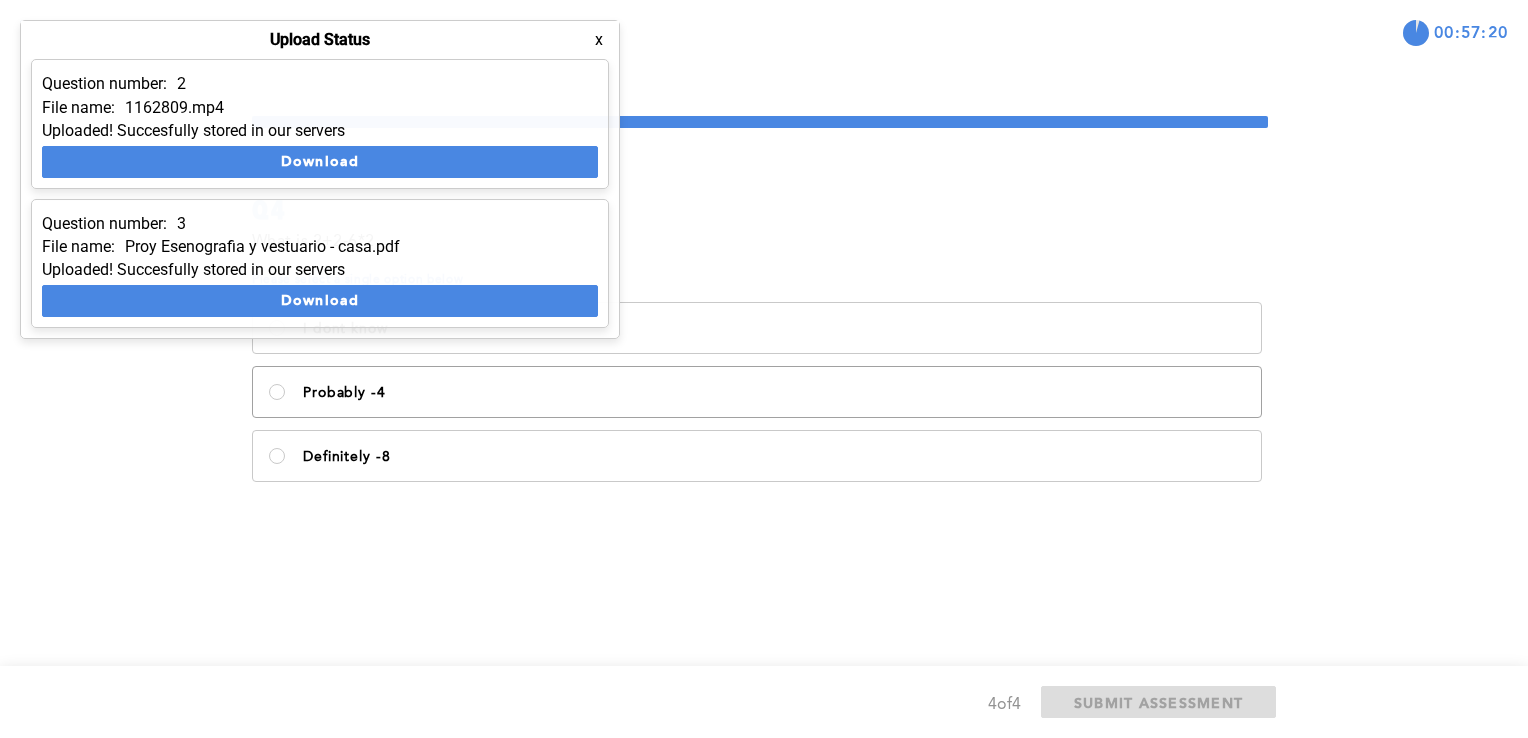 click on "Probably -4" at bounding box center [757, 392] 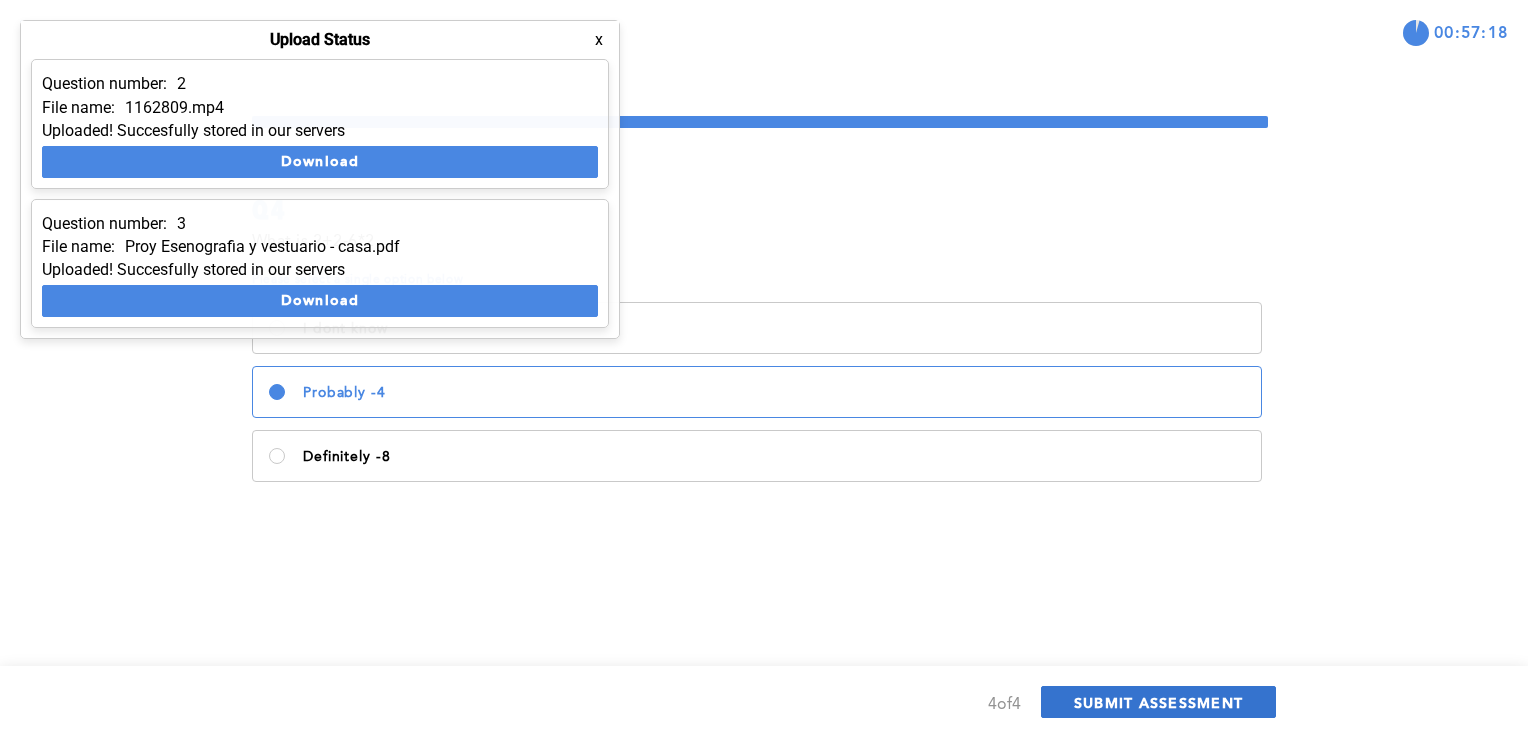 click on "SUBMIT ASSESSMENT" at bounding box center [1158, 702] 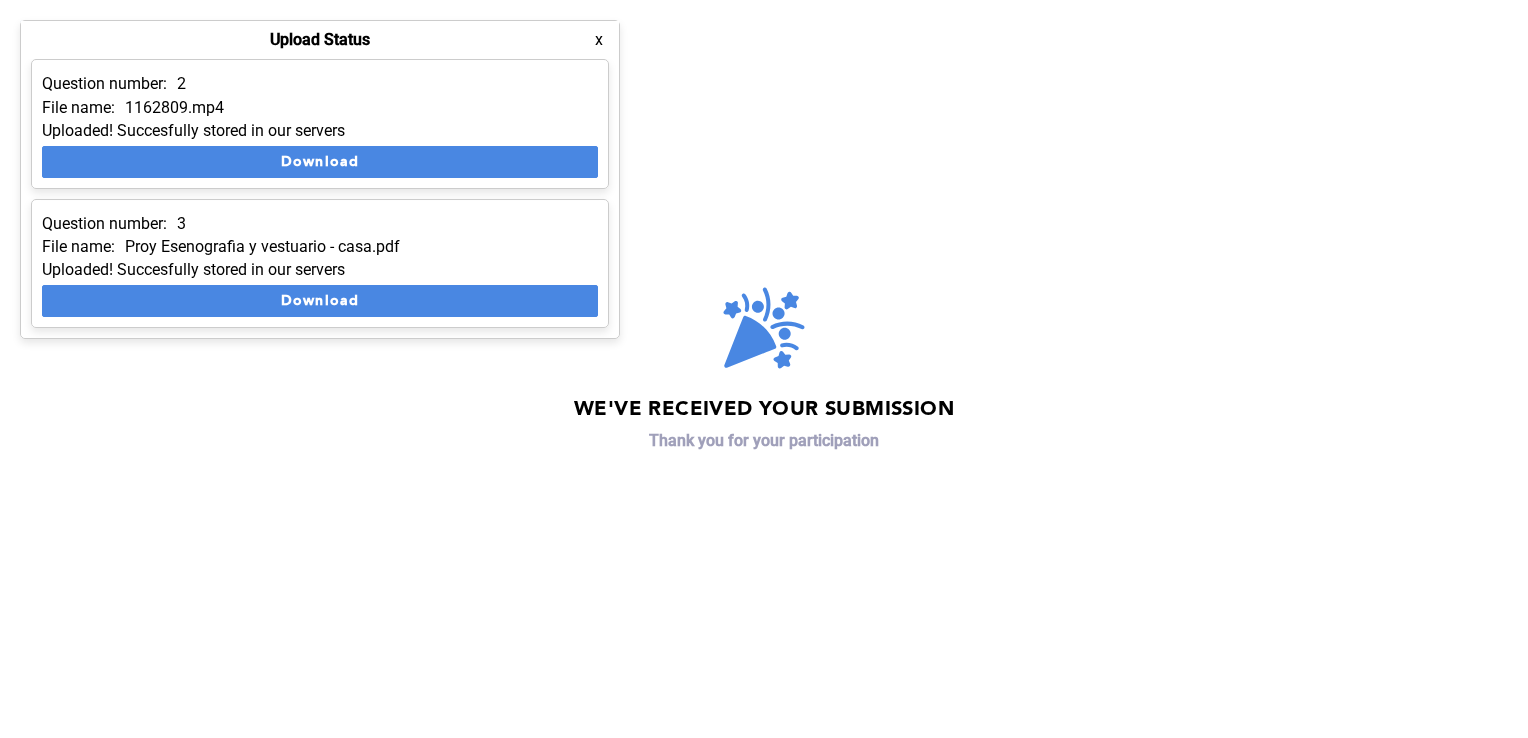 click on "x" at bounding box center (599, 40) 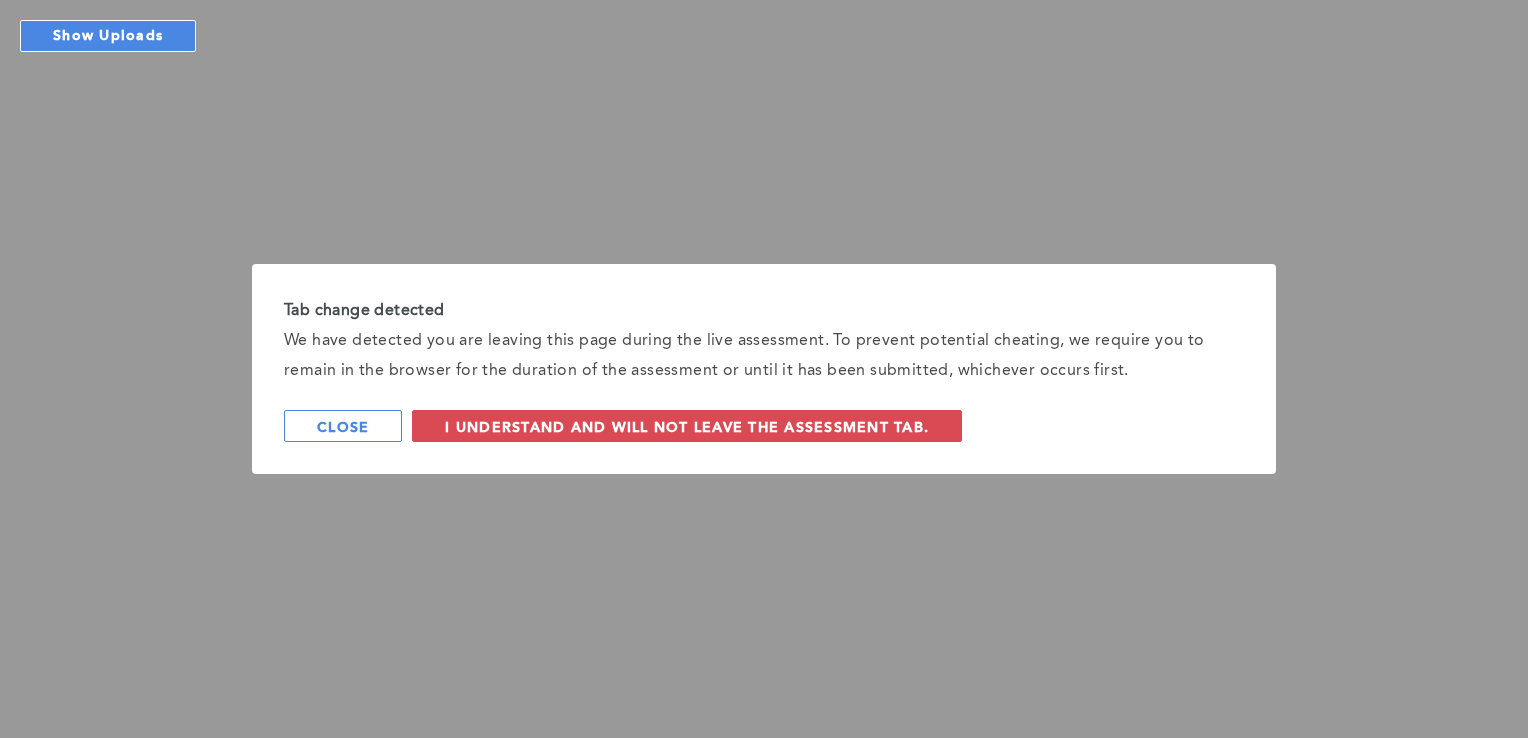 click on "Tab change detected We have detected you are leaving this page during the live assessment. To prevent potential cheating, we require you to remain in the browser for the duration of the assessment or until it has been submitted, whichever occurs first. Close I understand and will not leave the assessment tab." at bounding box center [764, 369] 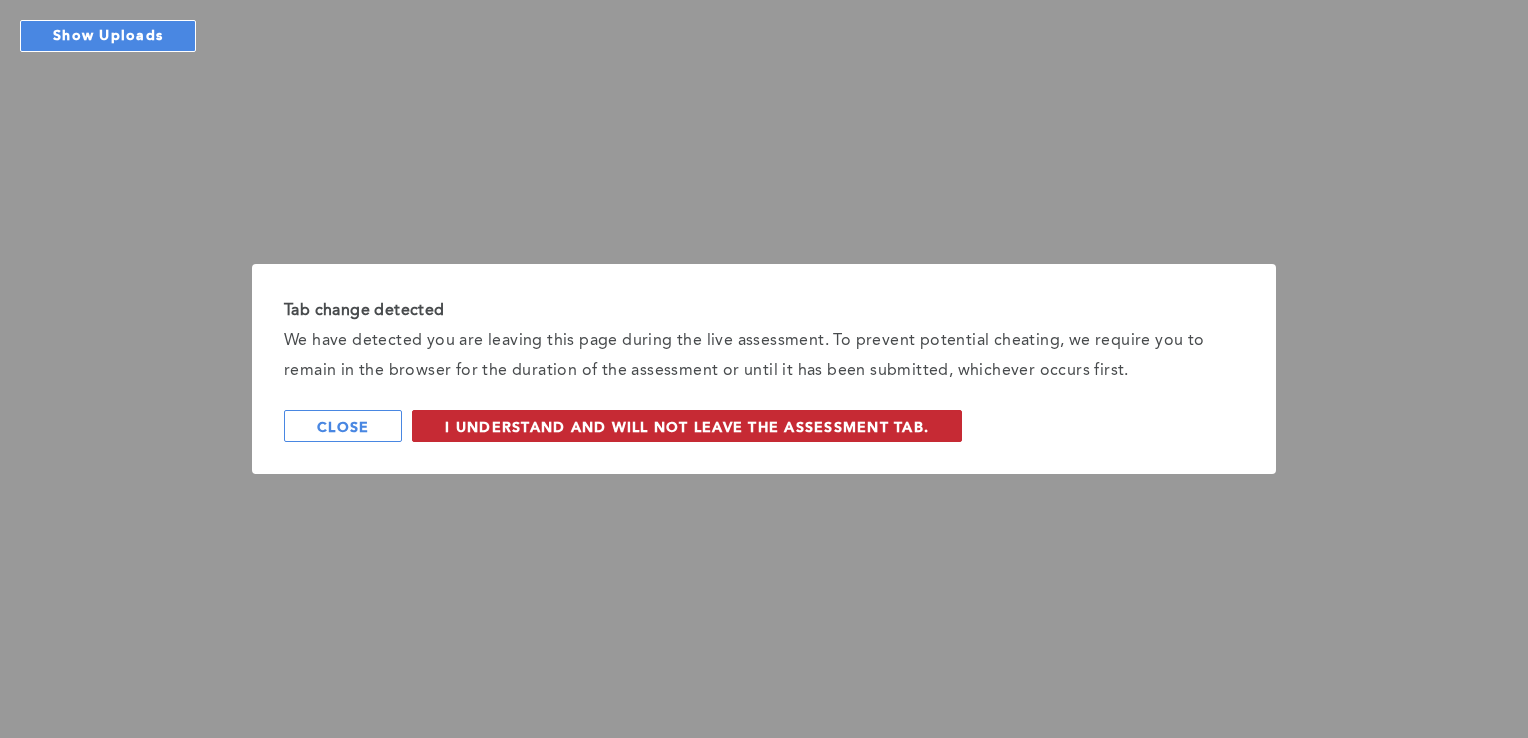 click on "I understand and will not leave the assessment tab." at bounding box center (687, 426) 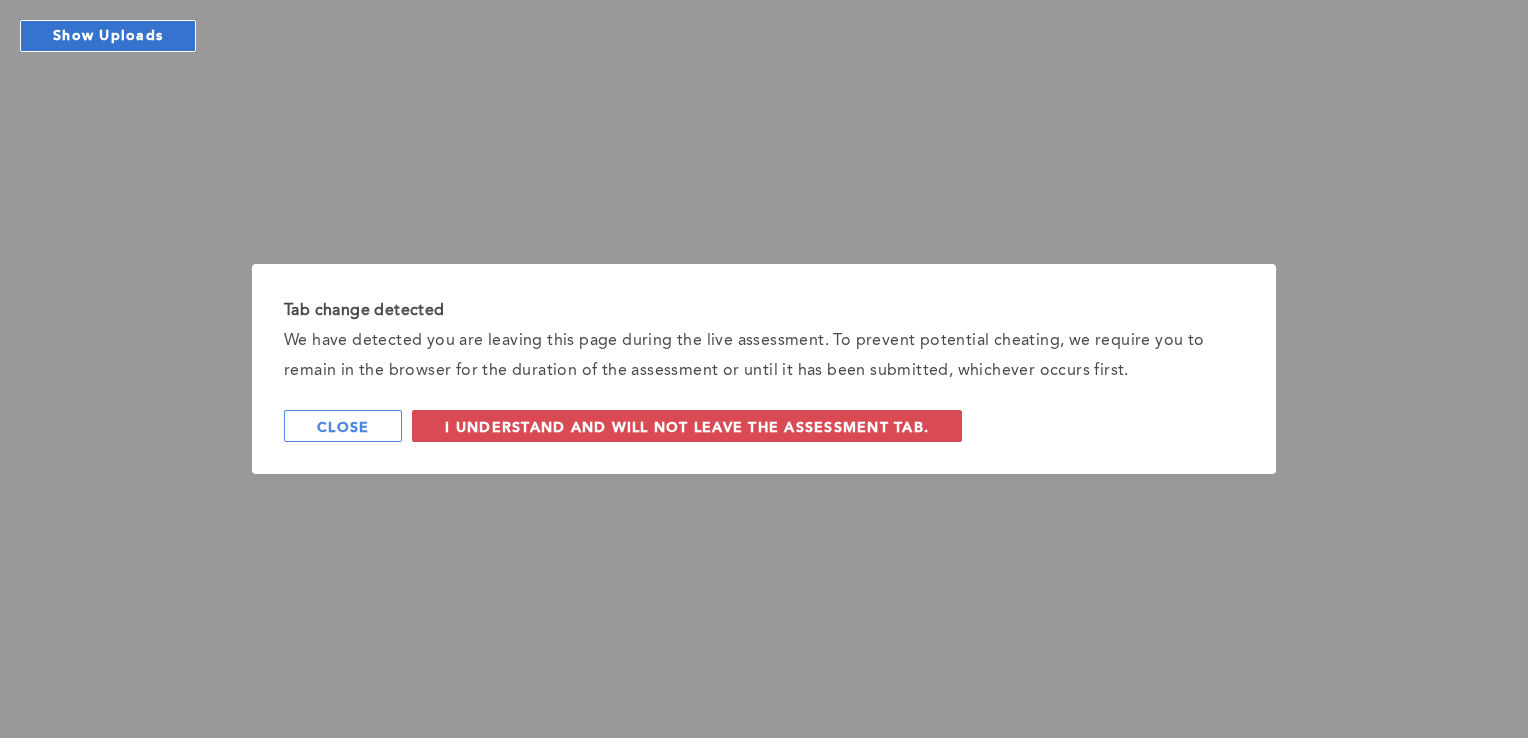 click on "Show Uploads" at bounding box center (108, 36) 